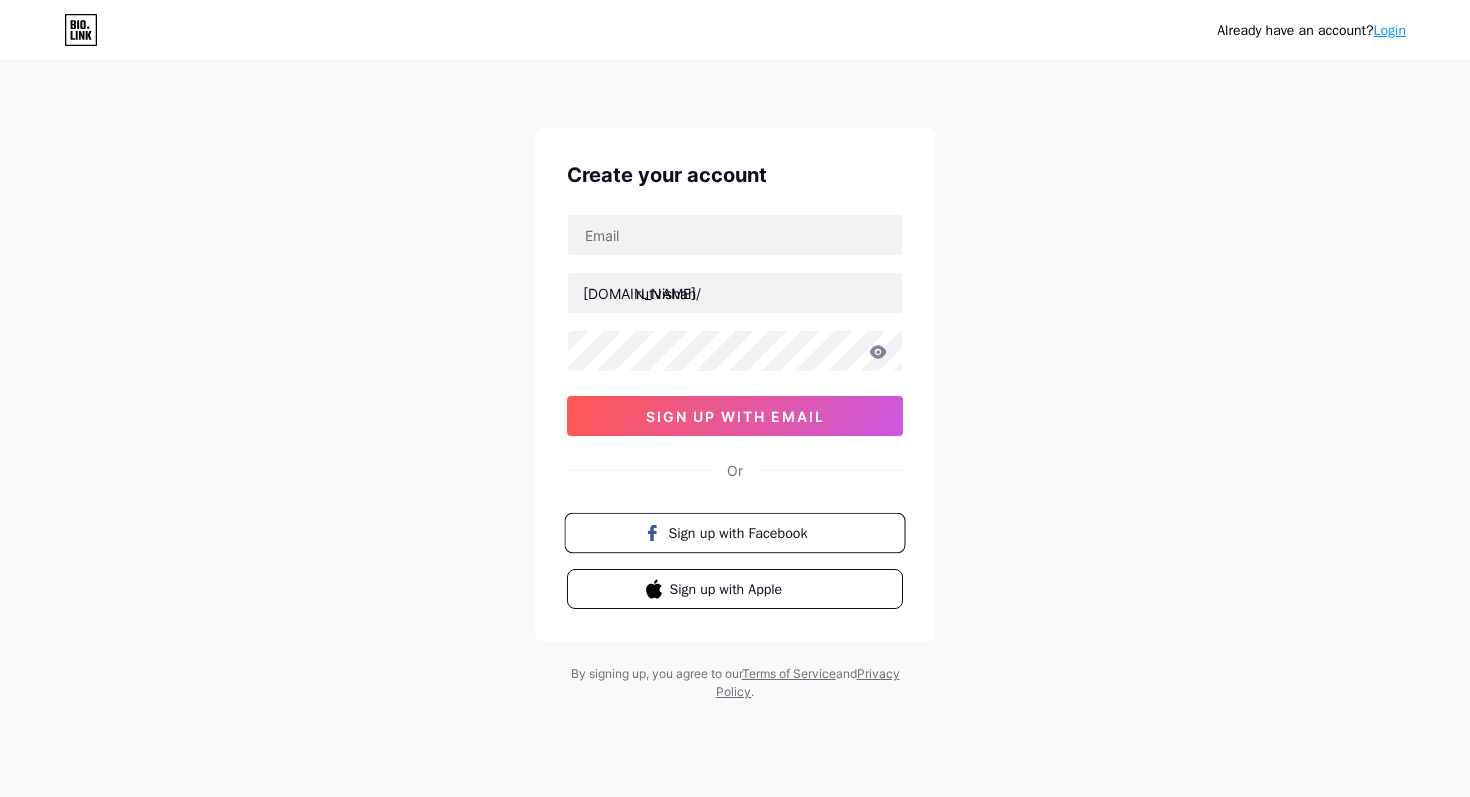 scroll, scrollTop: 0, scrollLeft: 0, axis: both 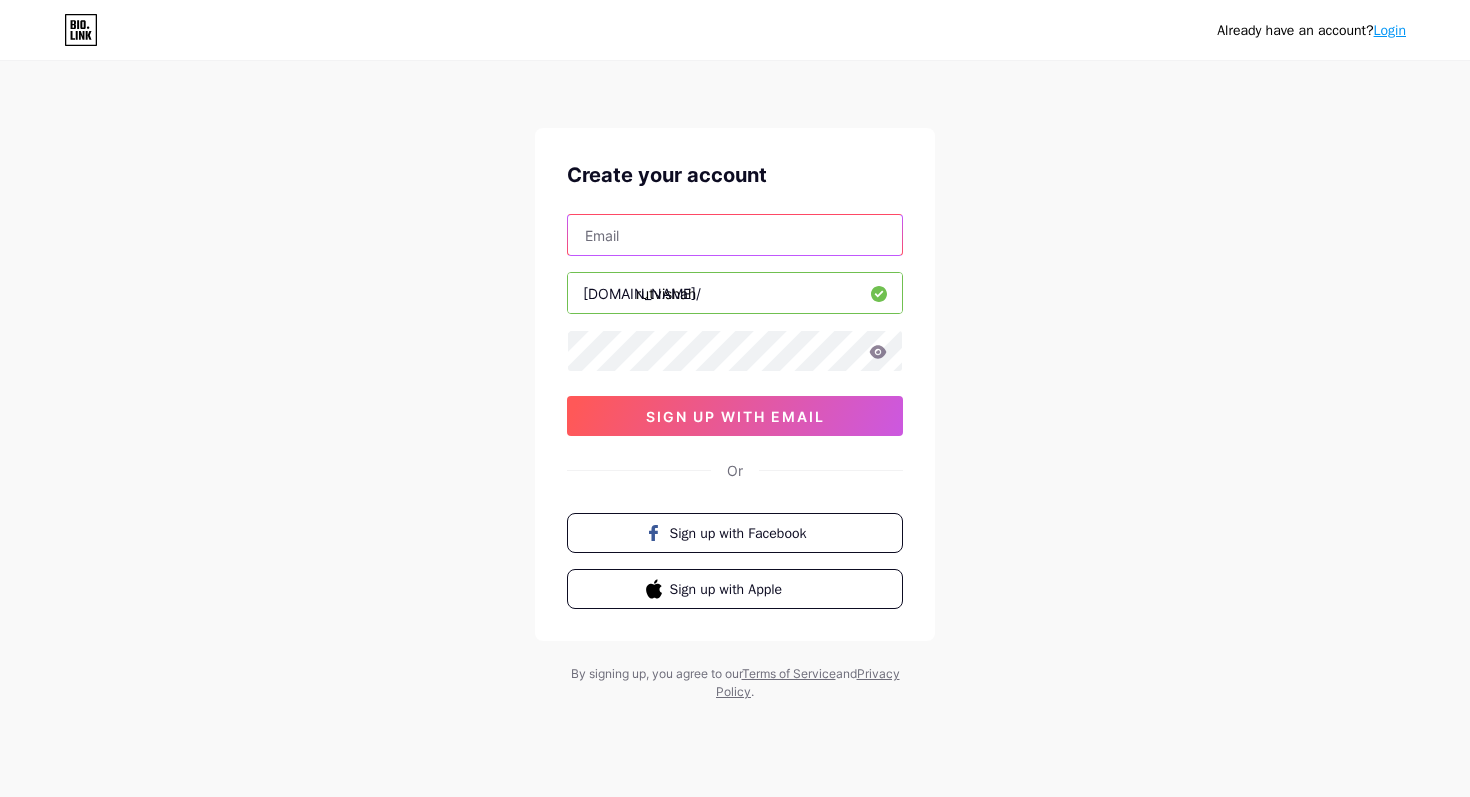 click at bounding box center [735, 235] 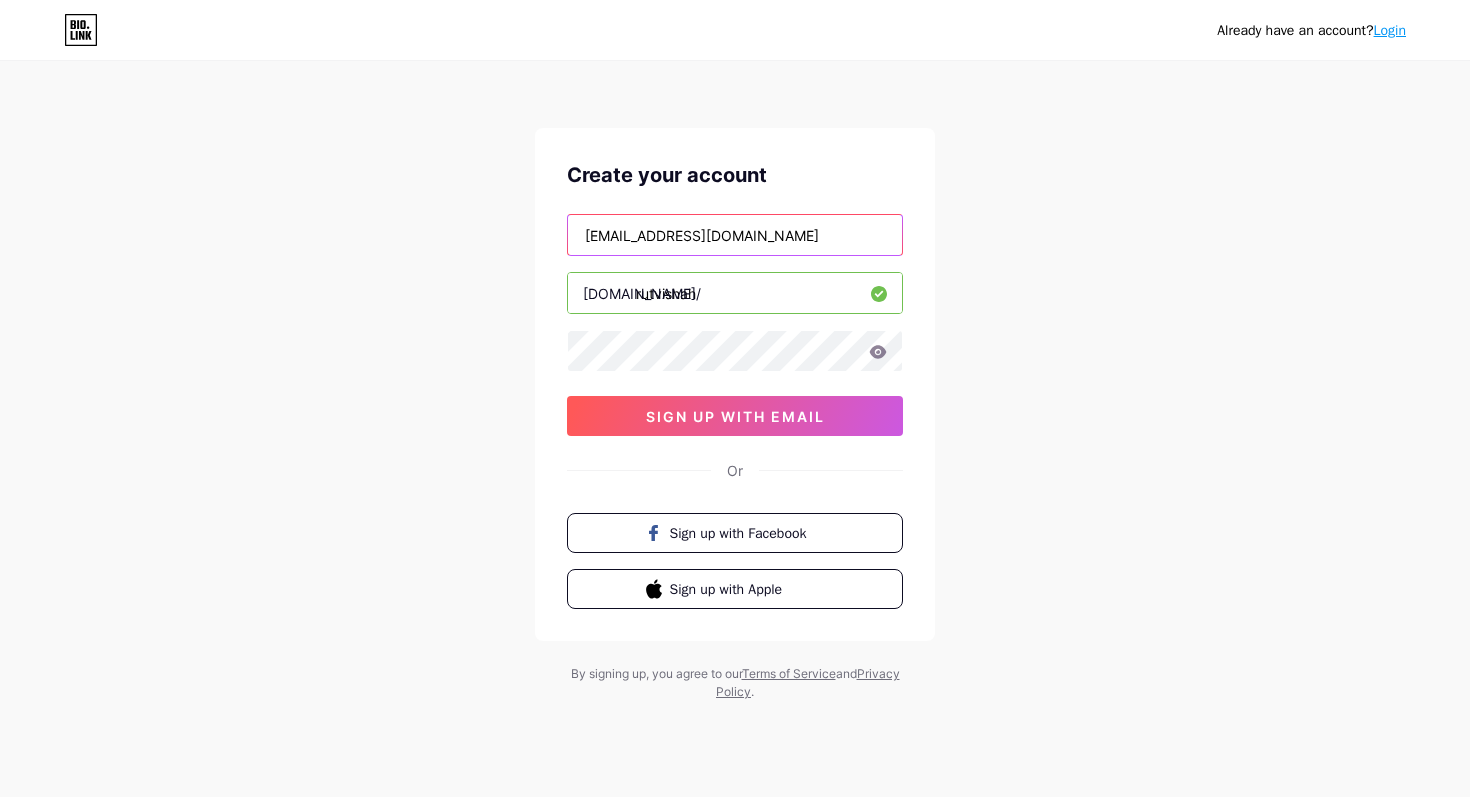 type on "[EMAIL_ADDRESS][DOMAIN_NAME]" 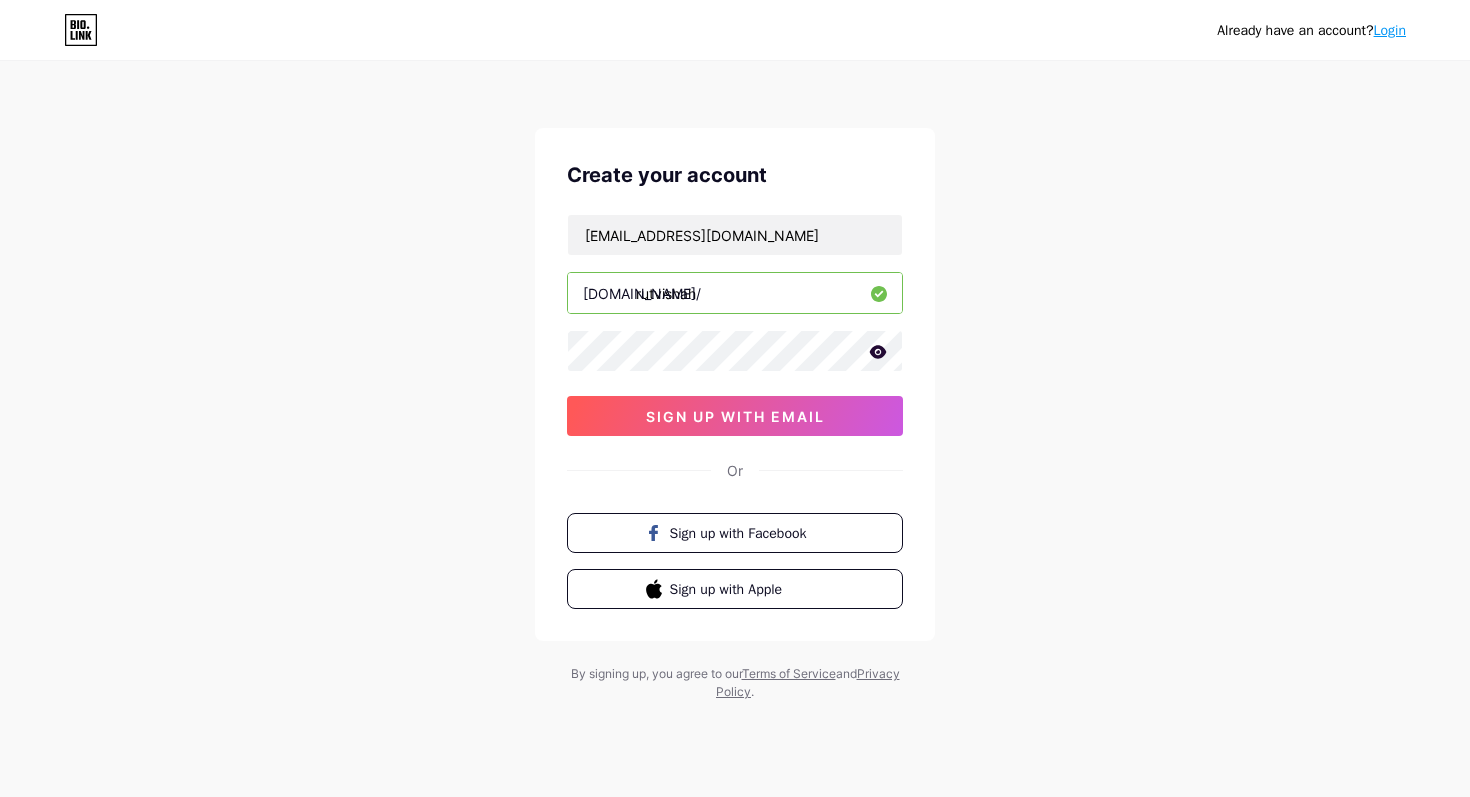 click 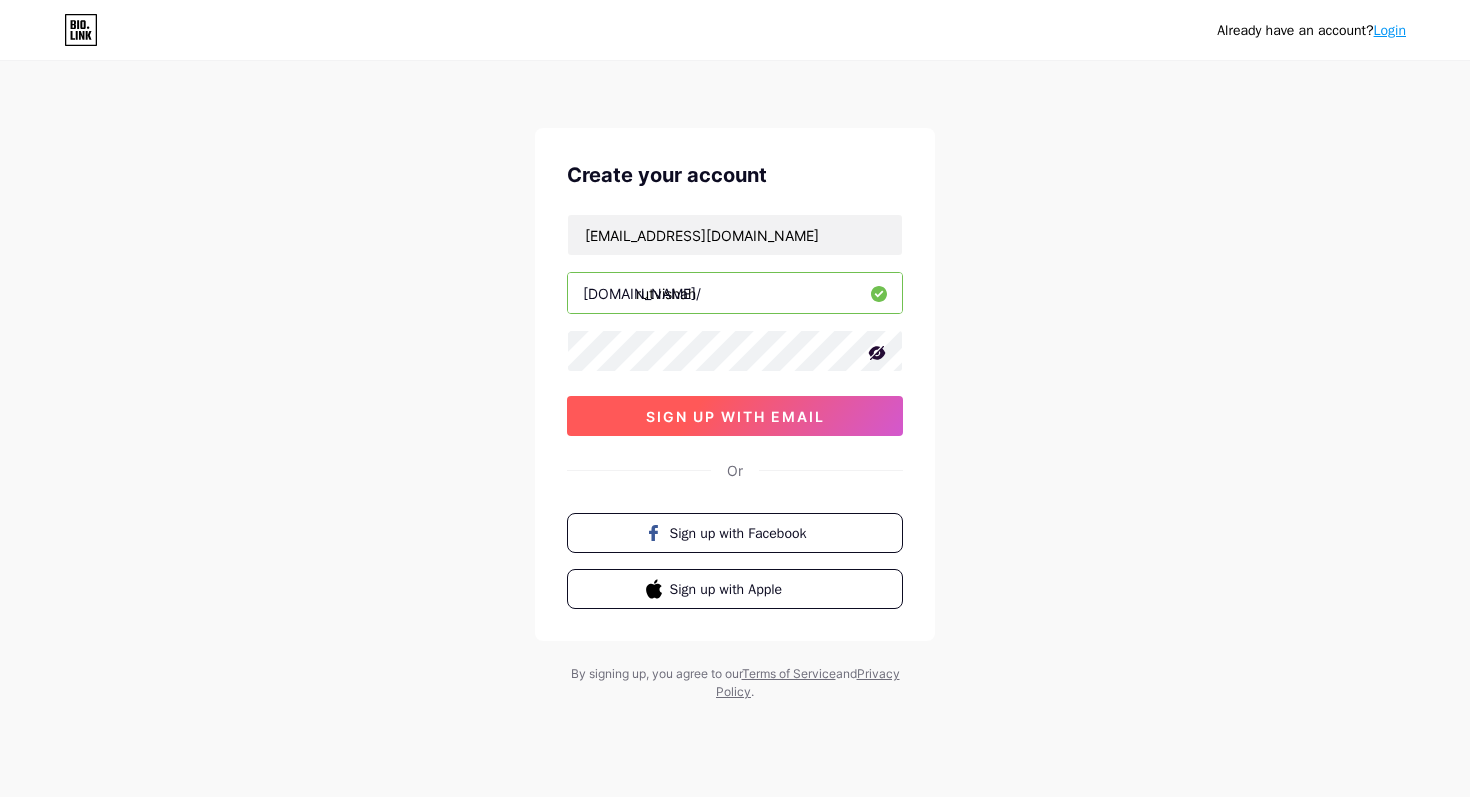click on "sign up with email" at bounding box center (735, 416) 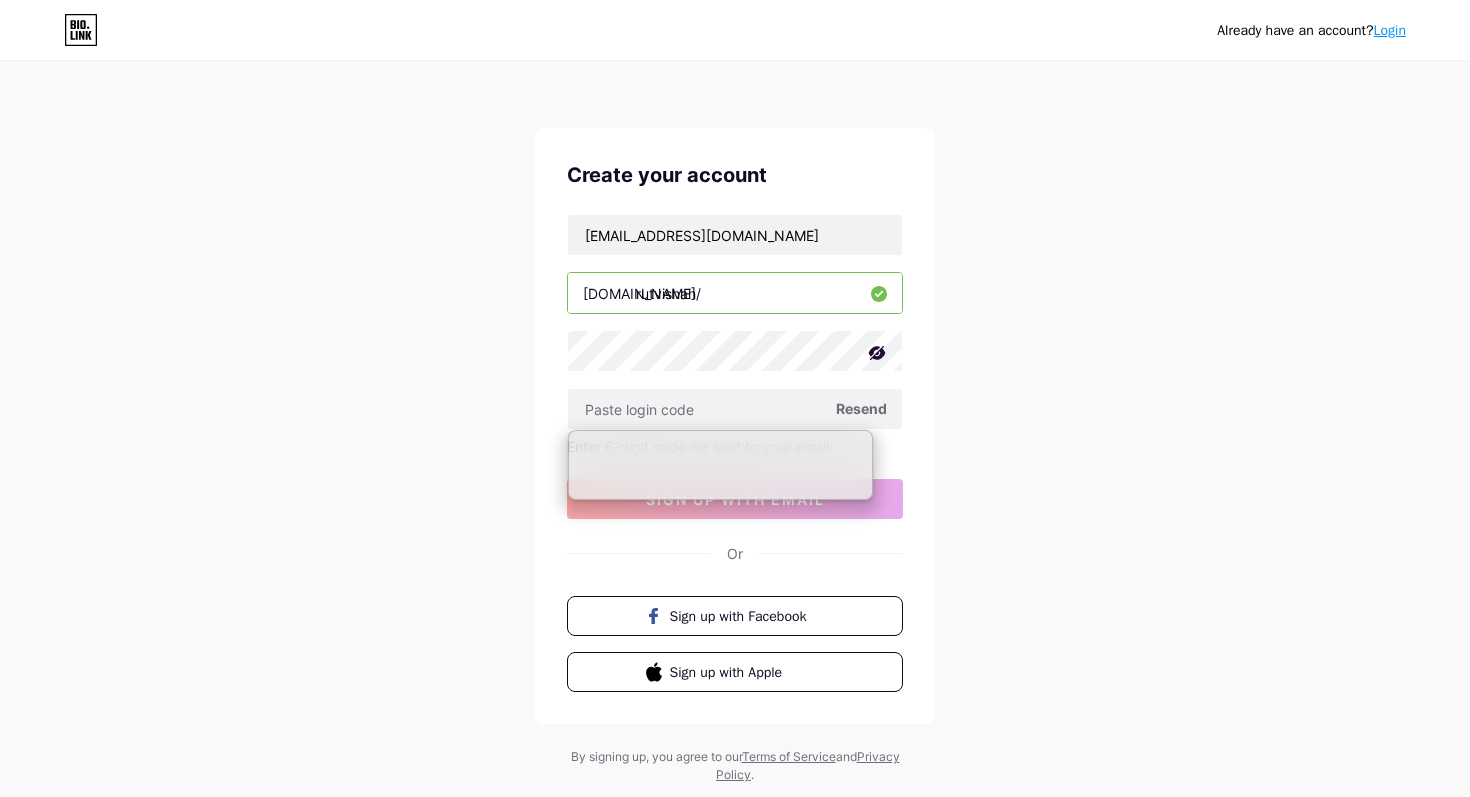 click on "Already have an account?  Login   Create your account     [EMAIL_ADDRESS][DOMAIN_NAME]     [DOMAIN_NAME]/   rutvishah                 Resend     Enter 6-digit code we sent to your email.         sign up with email         Or       Sign up with Facebook
Sign up with Apple
By signing up, you agree to our  Terms of Service  and  Privacy Policy ." at bounding box center [735, 424] 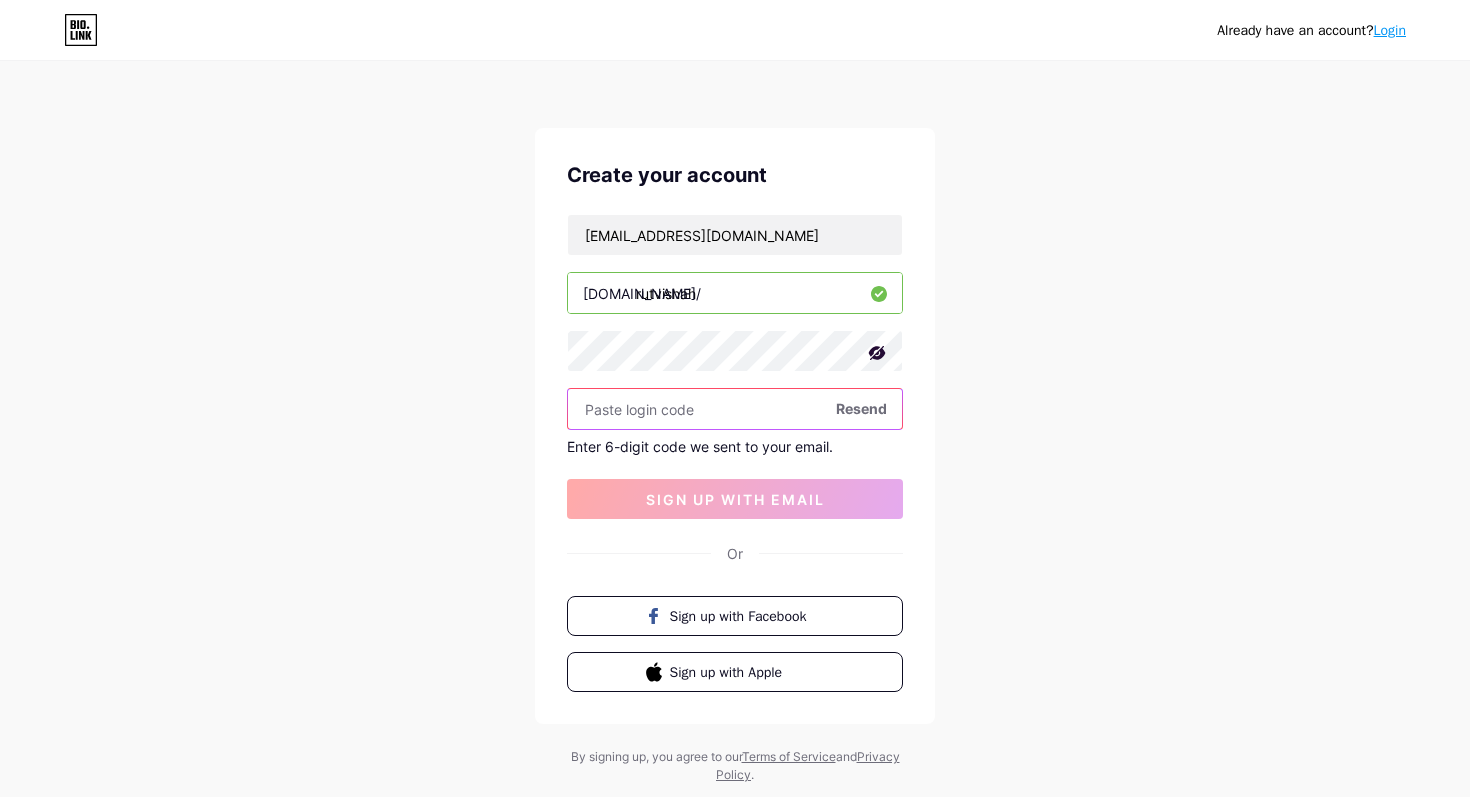click at bounding box center [735, 409] 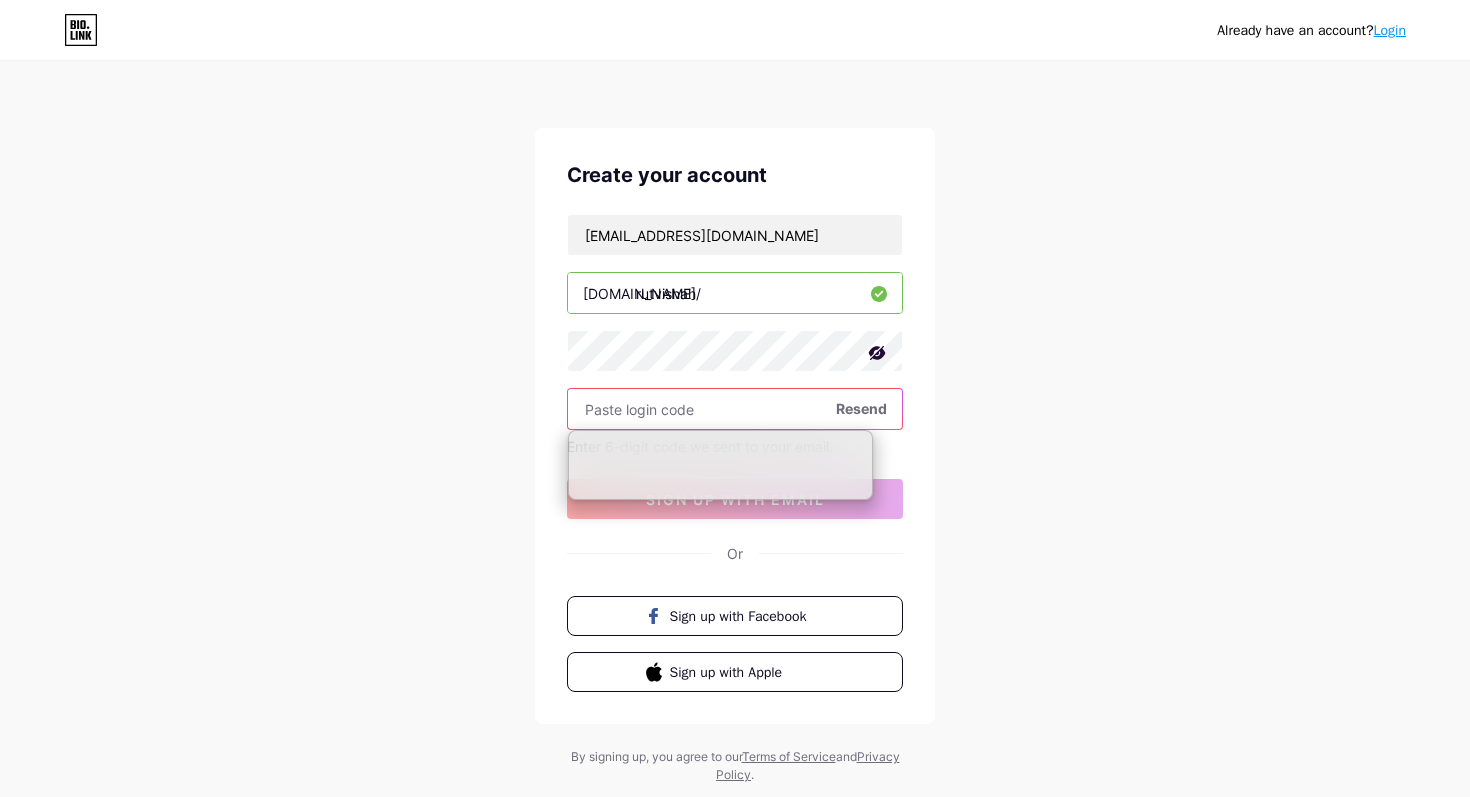 paste on "974944" 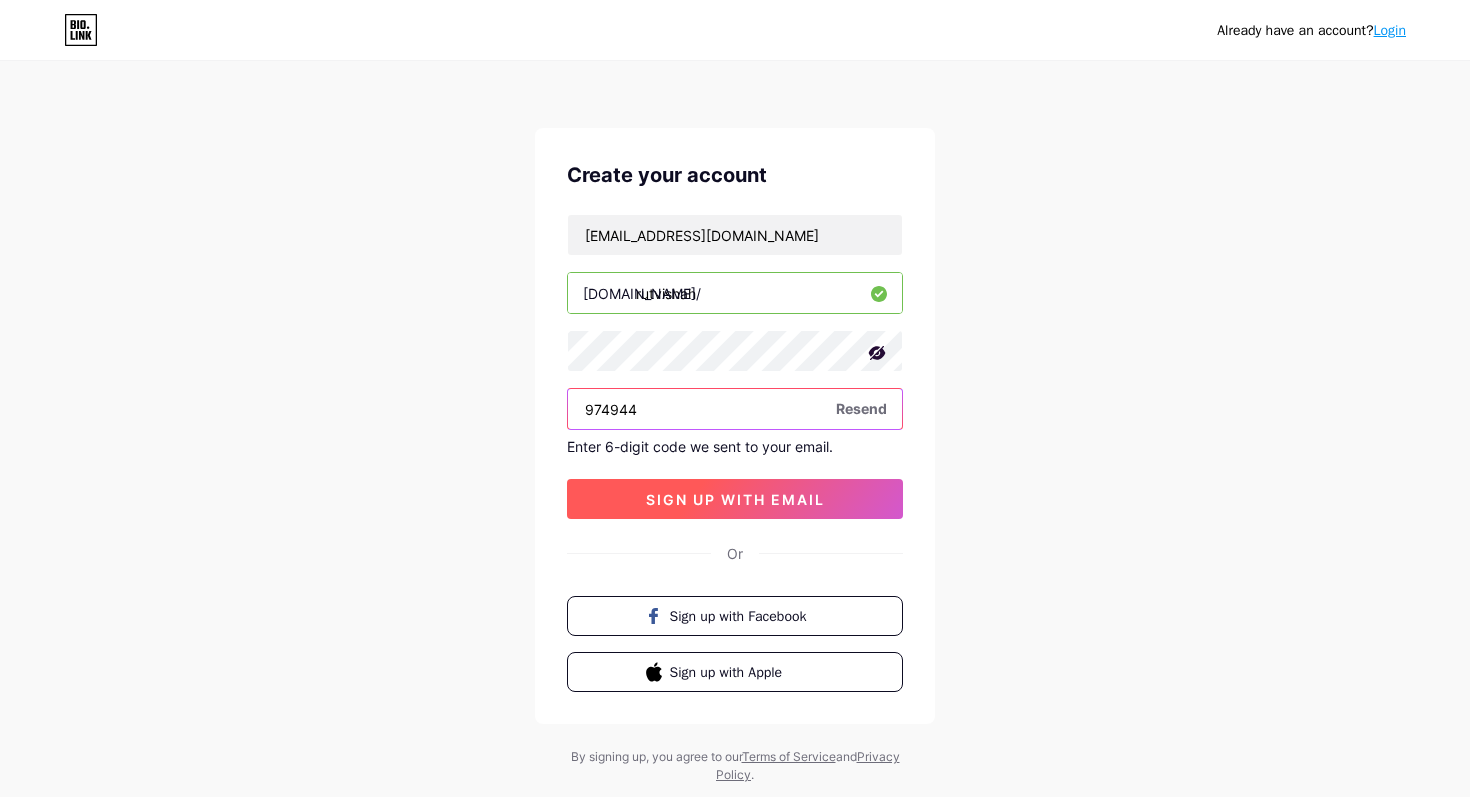 type on "974944" 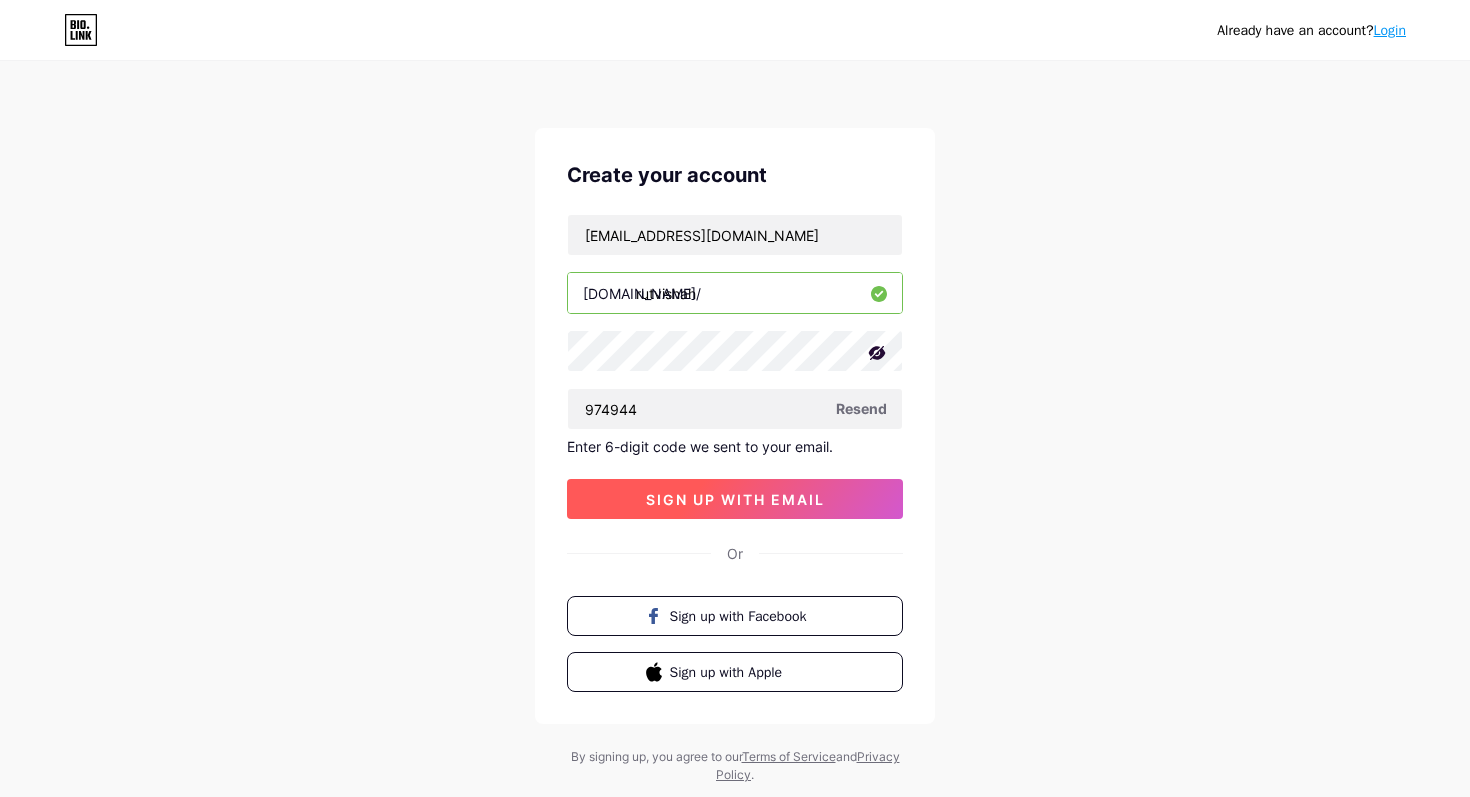 click on "sign up with email" at bounding box center (735, 499) 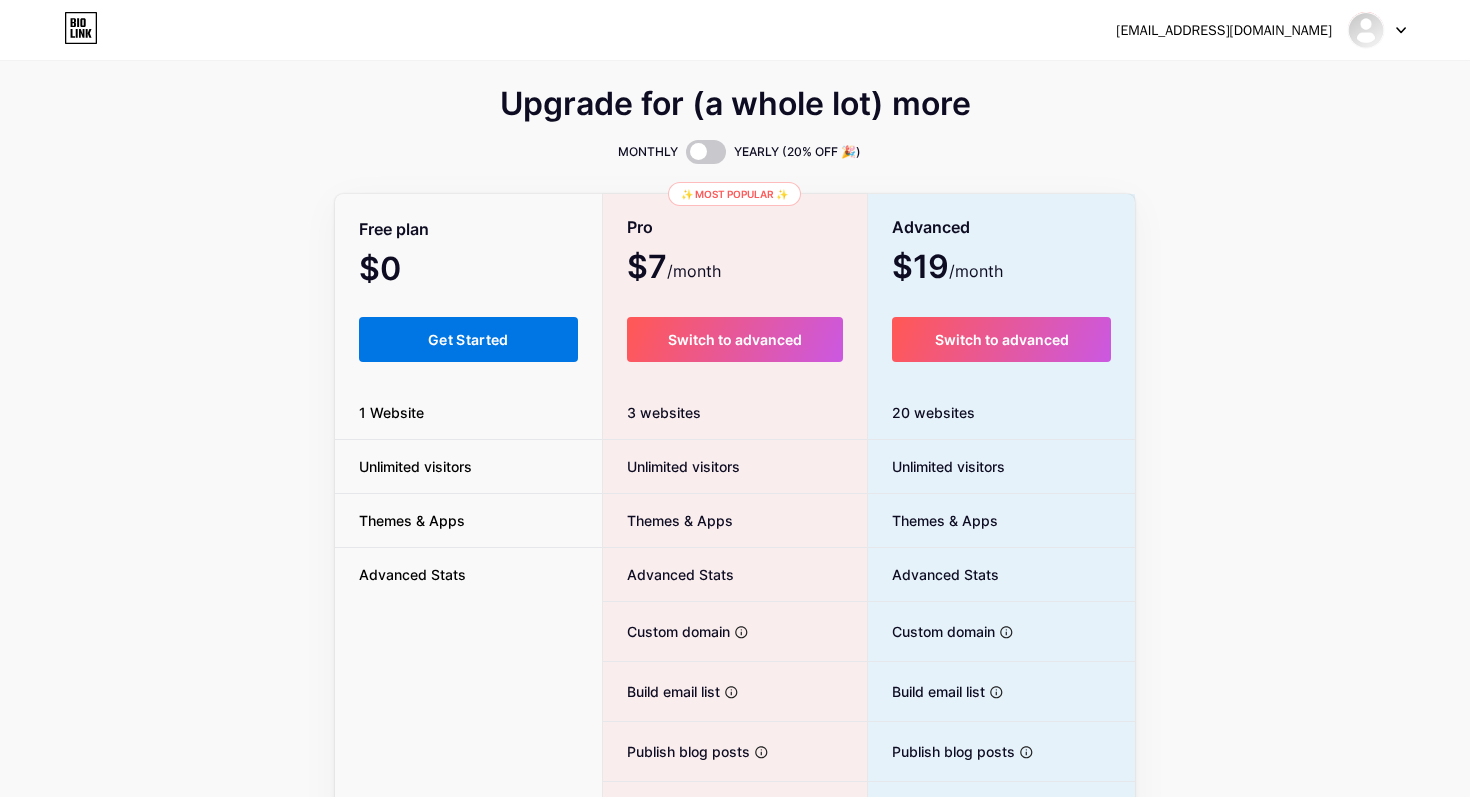 click on "Get Started" at bounding box center (468, 339) 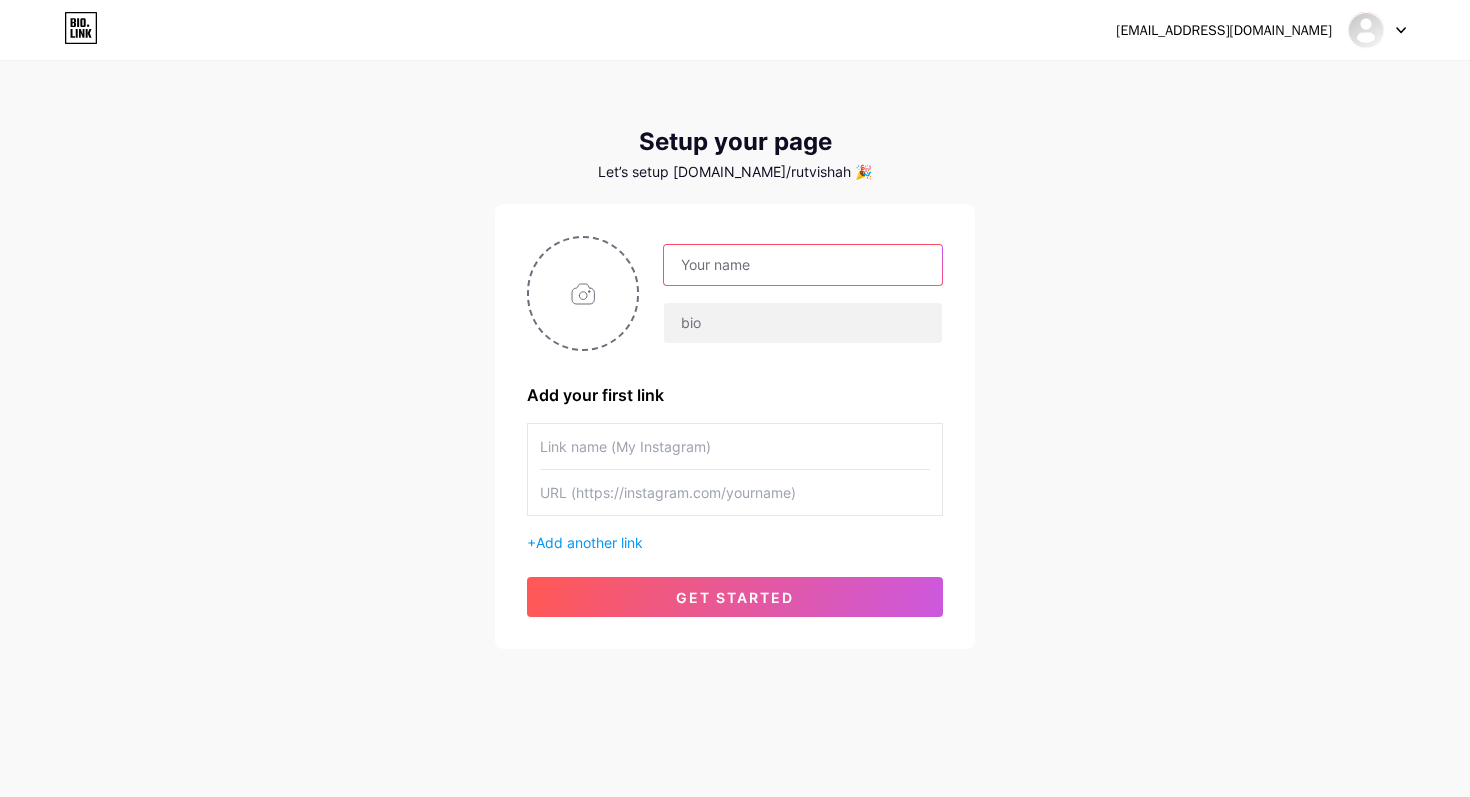 click at bounding box center (803, 265) 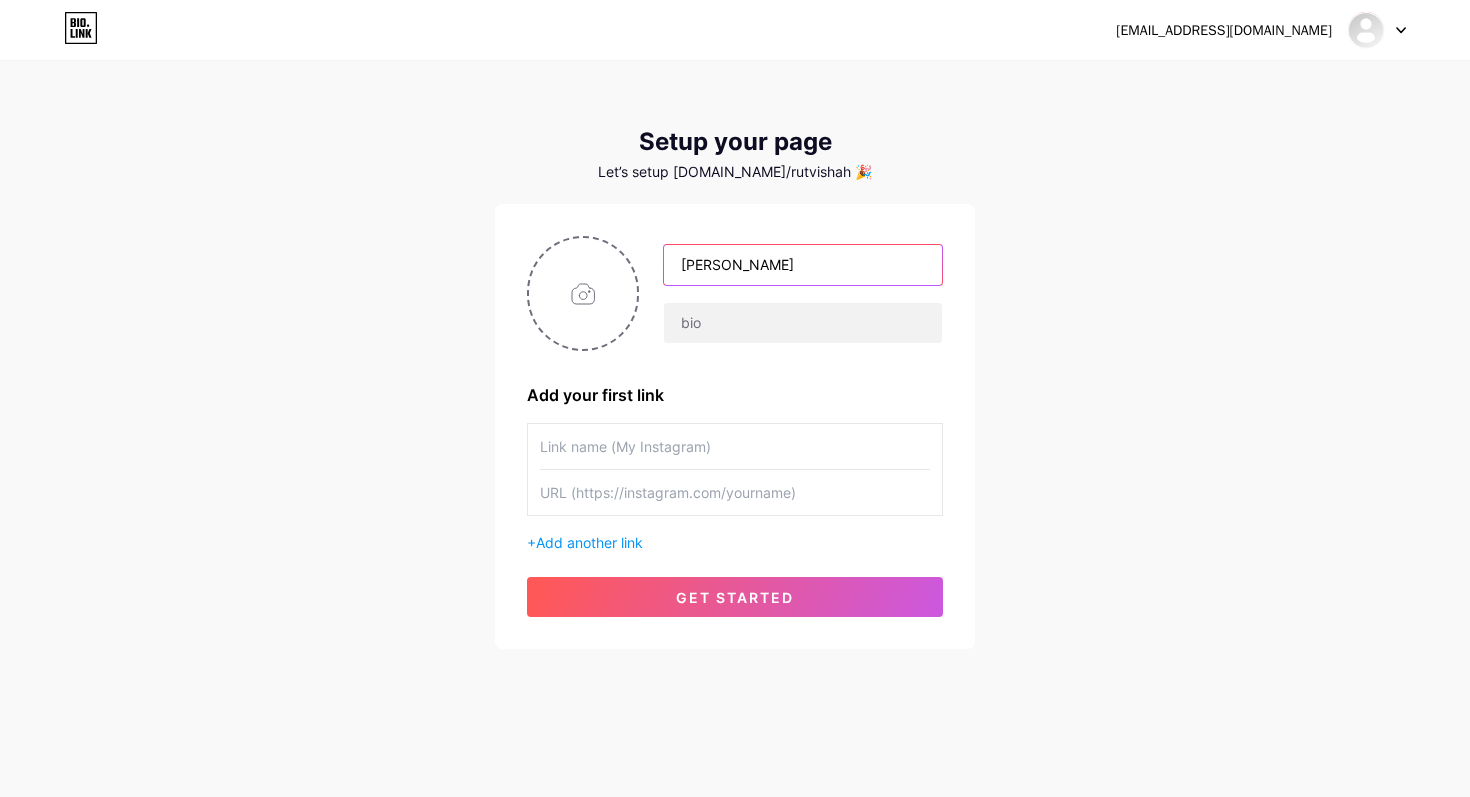 type on "[PERSON_NAME]" 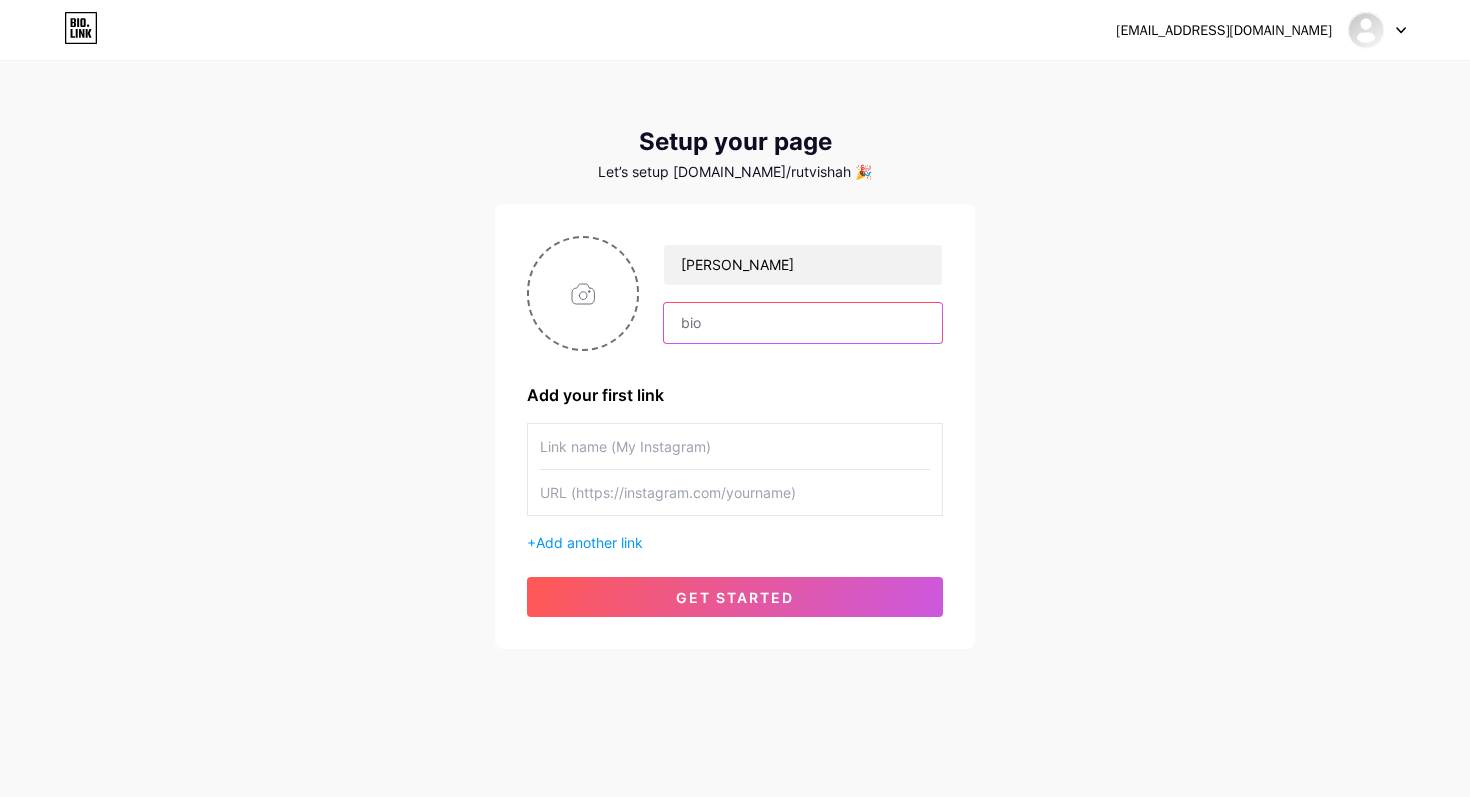 click at bounding box center [803, 323] 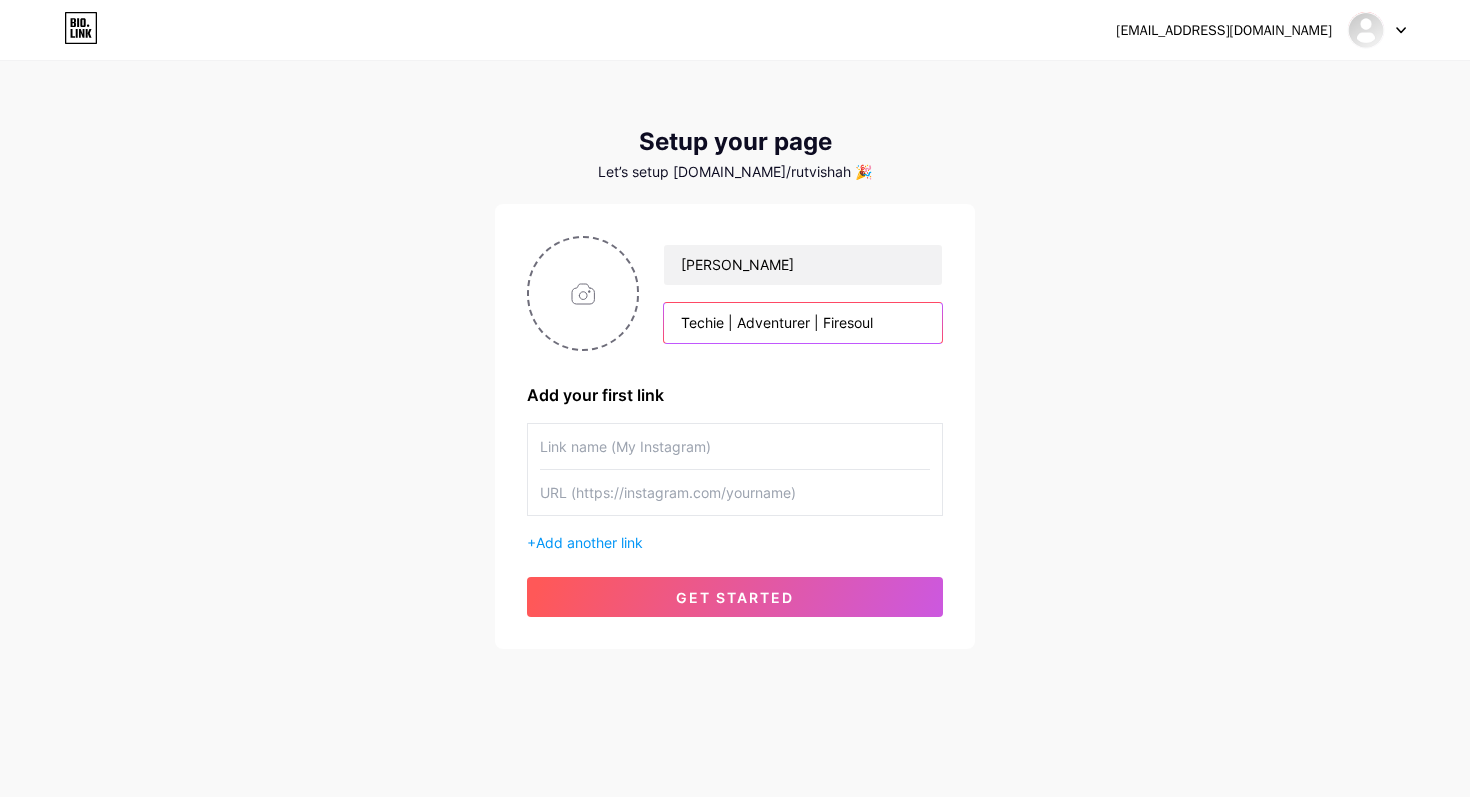 click on "Techie | Adventurer | Firesoul" at bounding box center [803, 323] 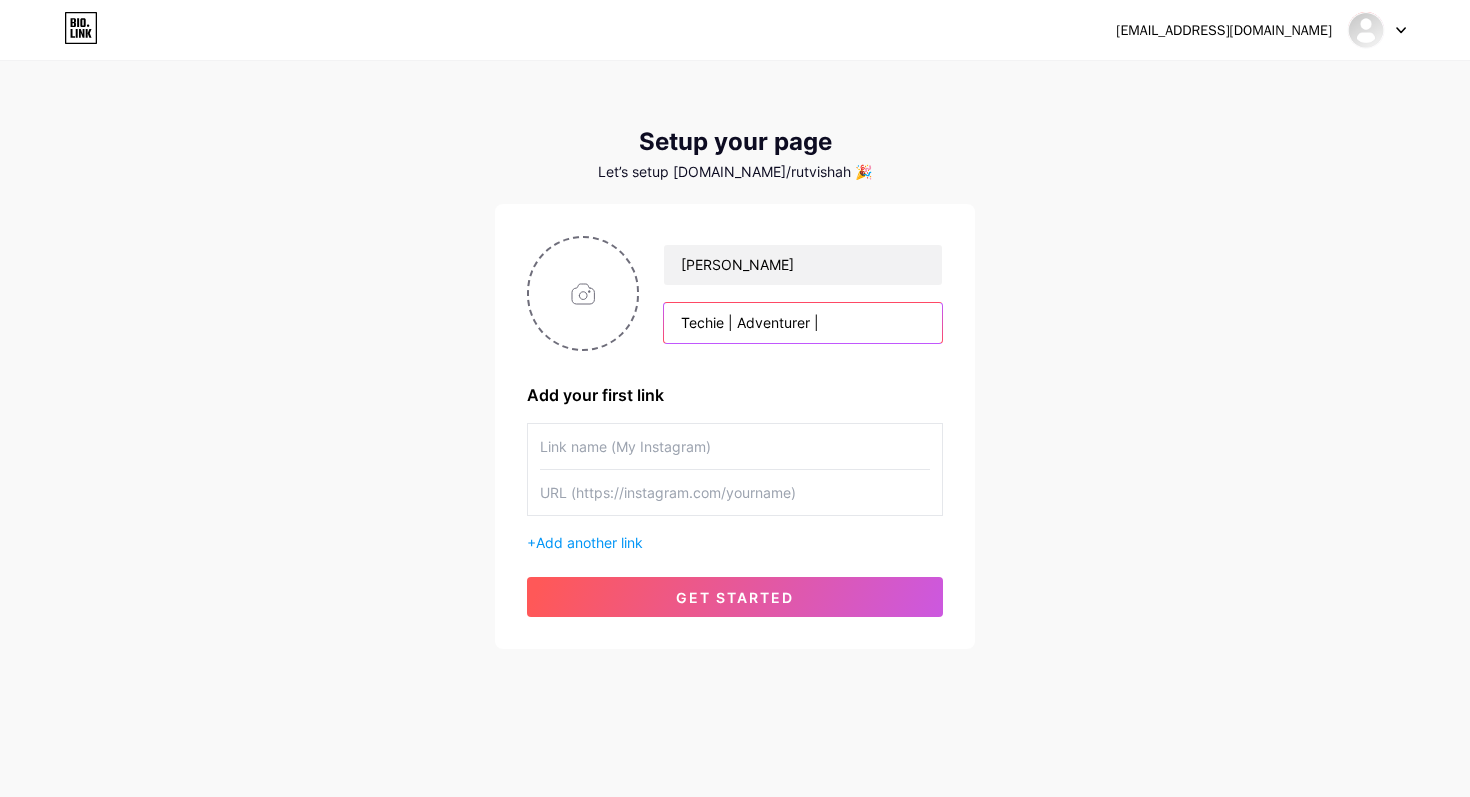 type on "Techie | Adventurer |" 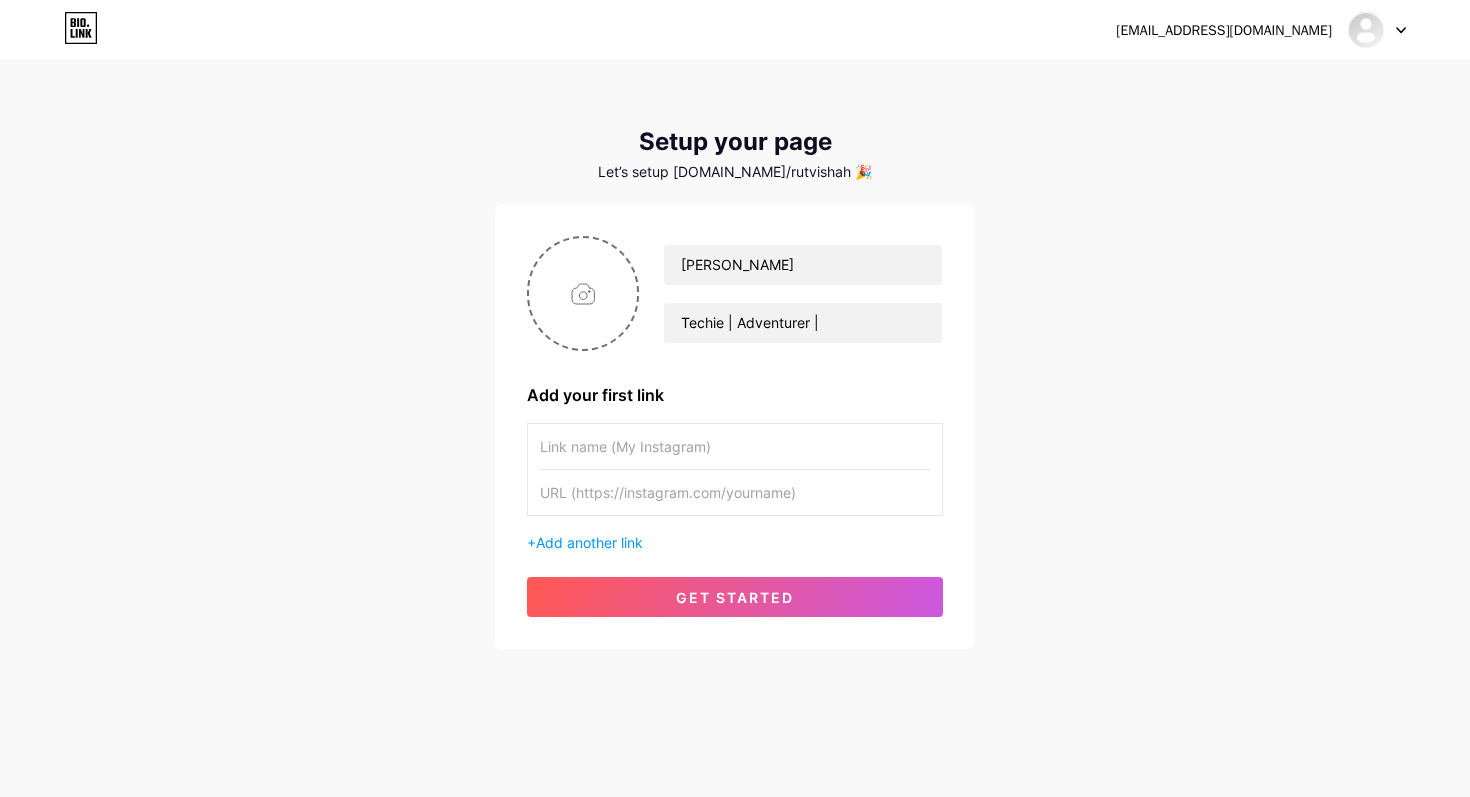 click at bounding box center [735, 446] 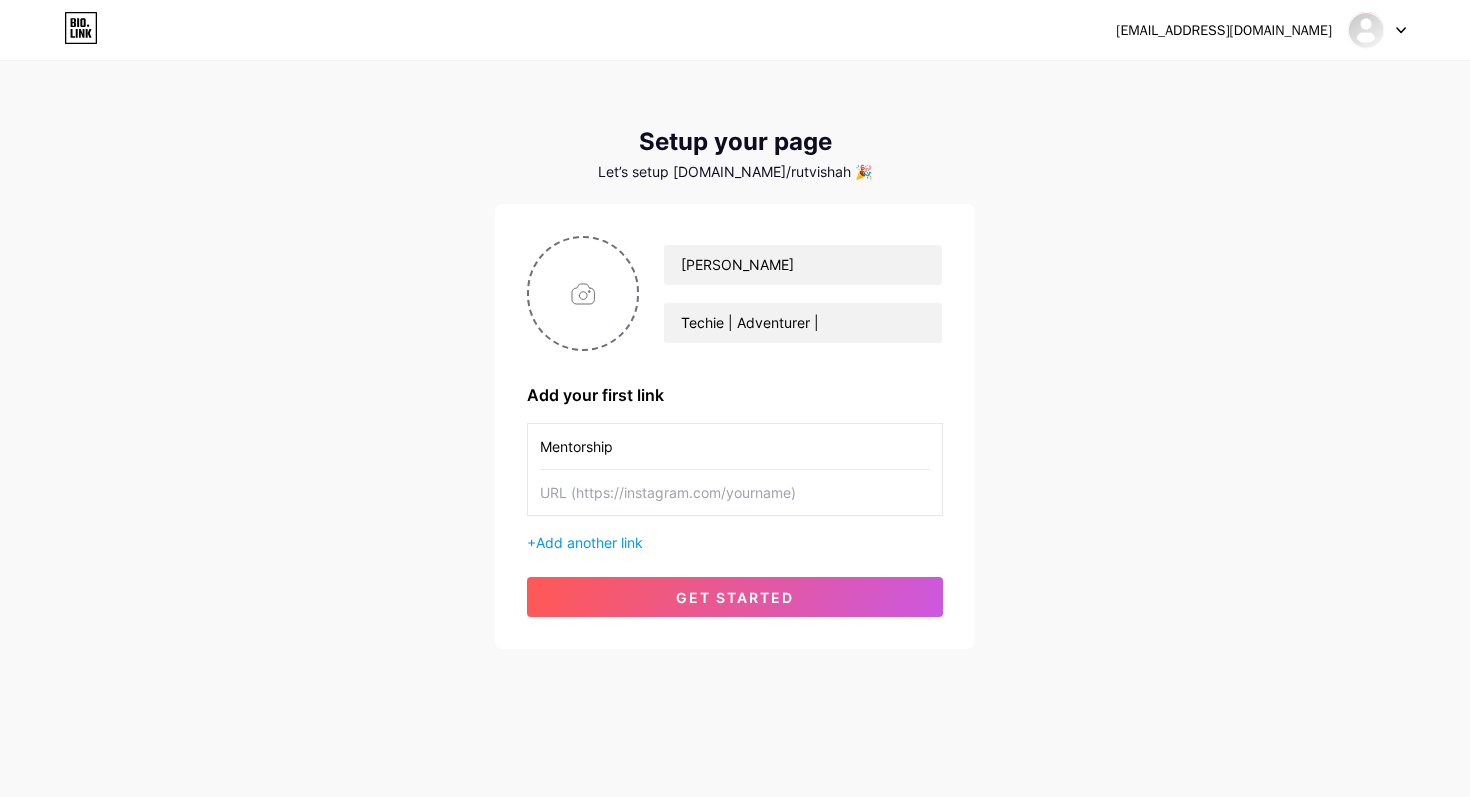 type on "Mentorship" 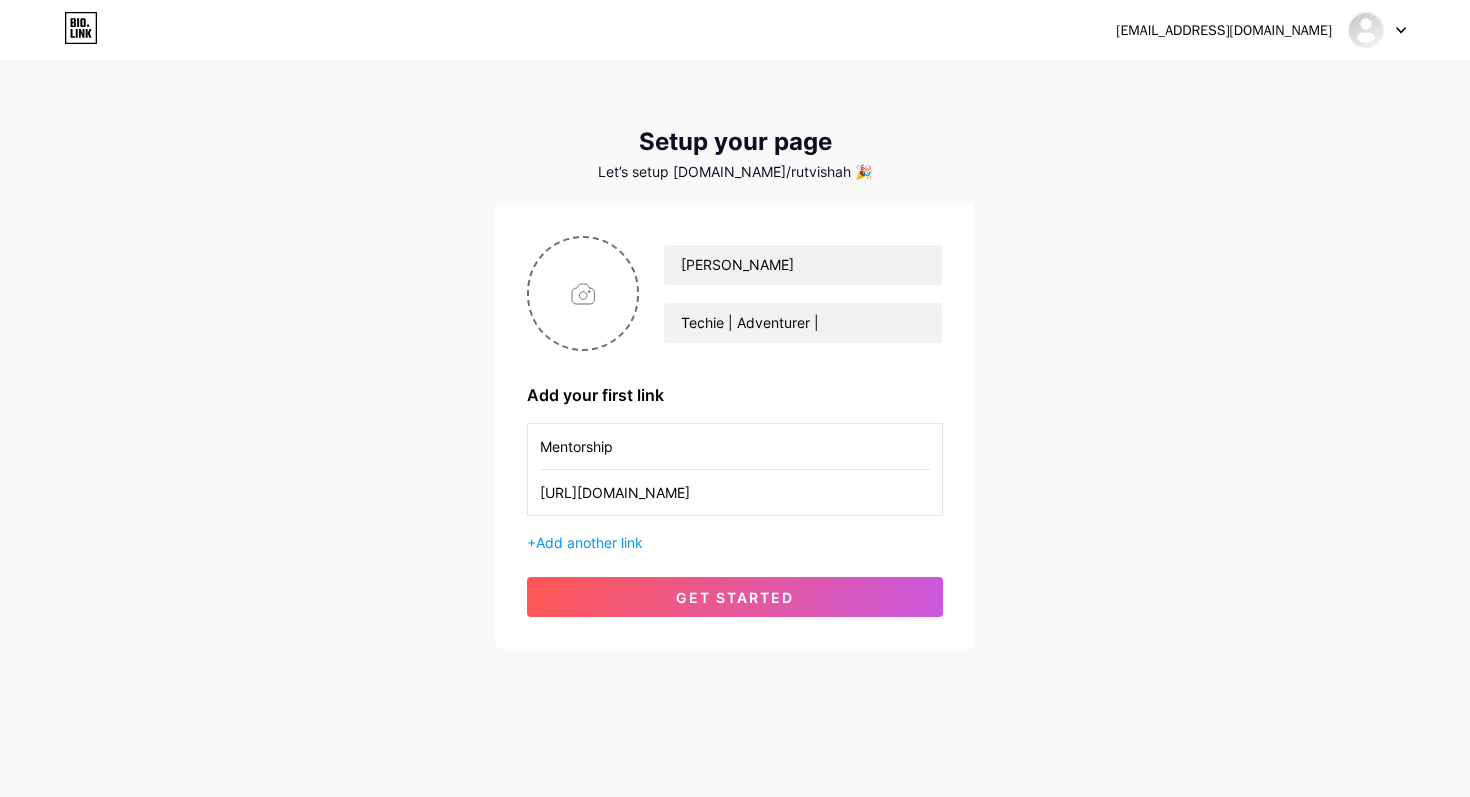 click on "[URL][DOMAIN_NAME]" at bounding box center (735, 492) 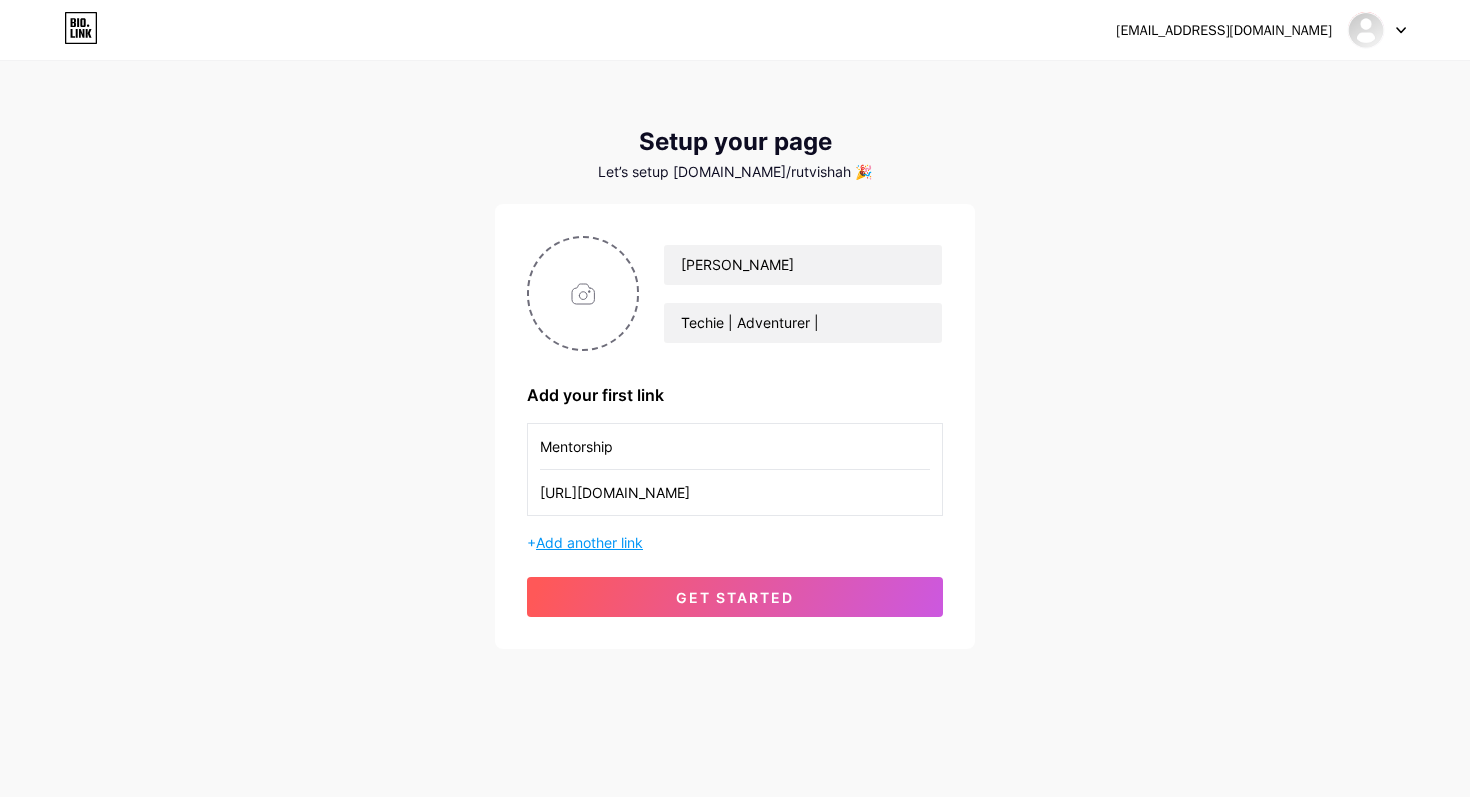 type on "[URL][DOMAIN_NAME]" 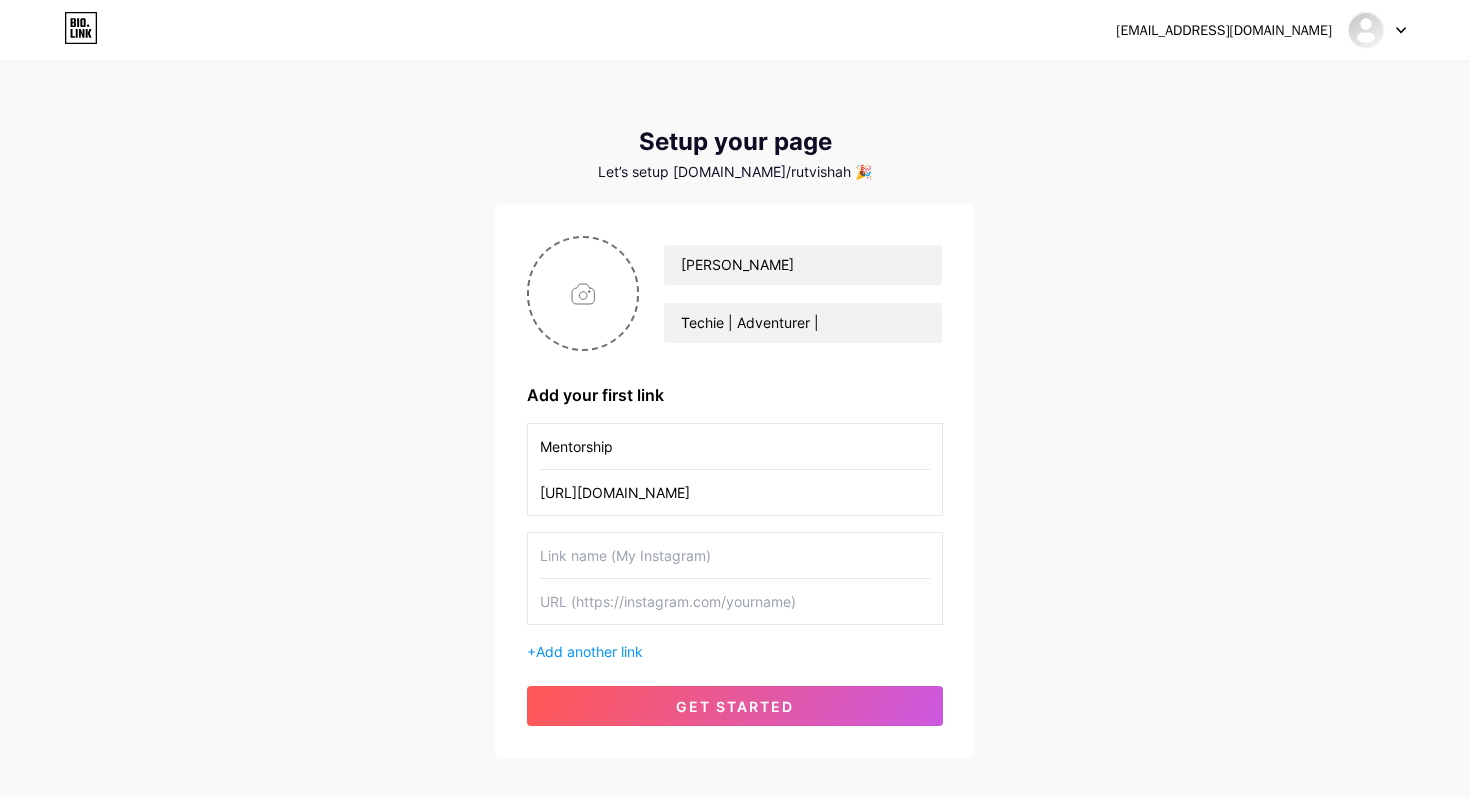 click at bounding box center [735, 555] 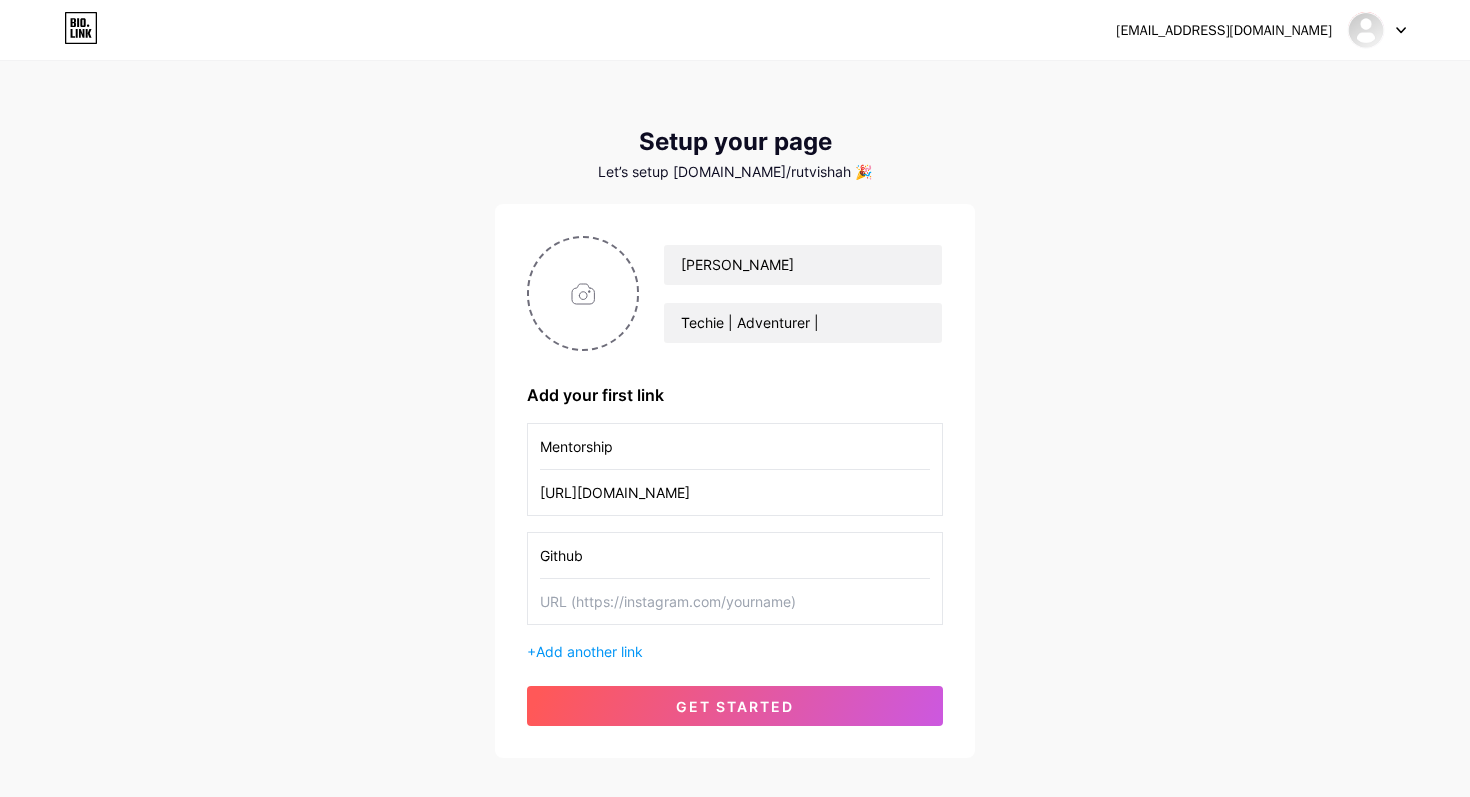 type on "Github" 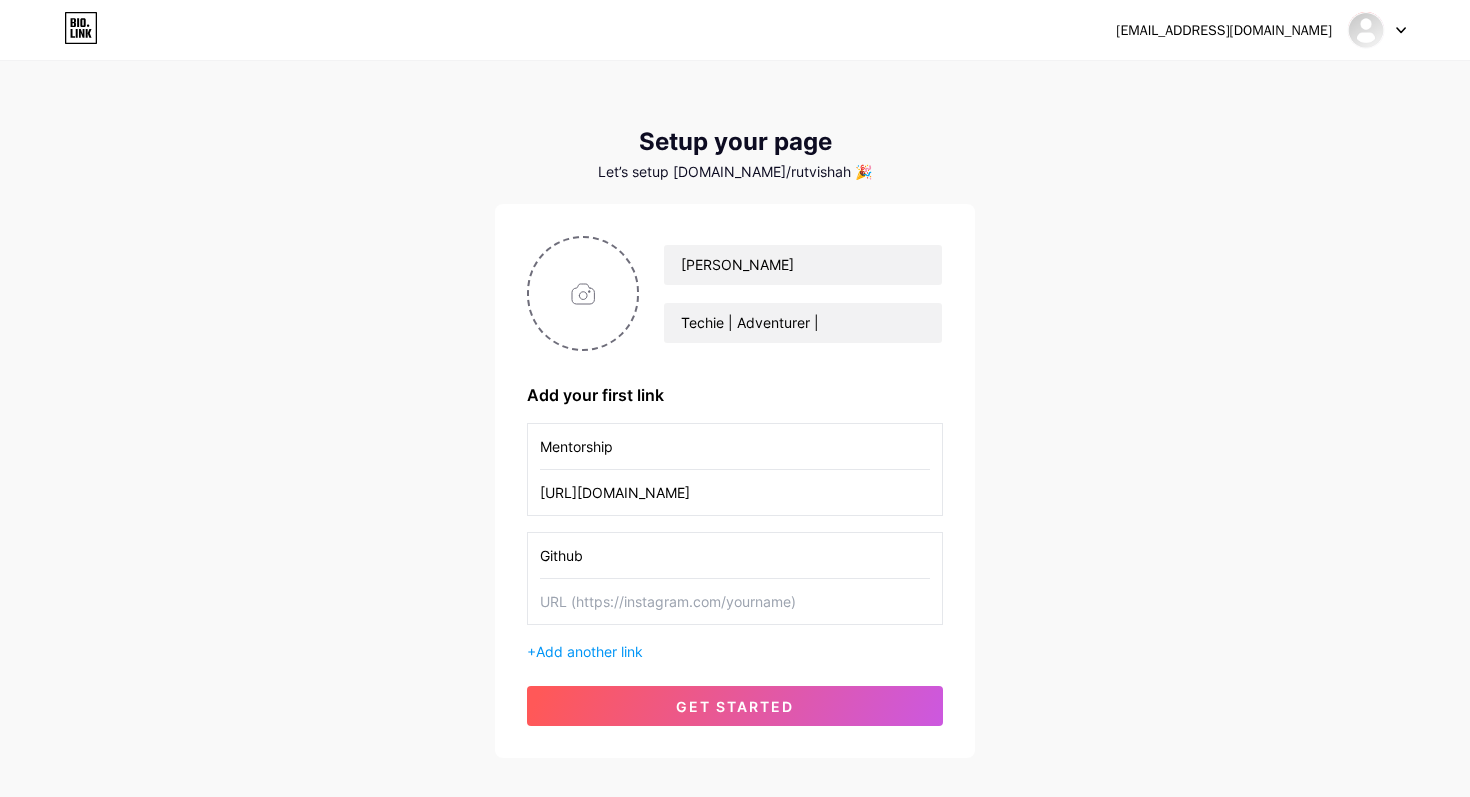 click at bounding box center (735, 601) 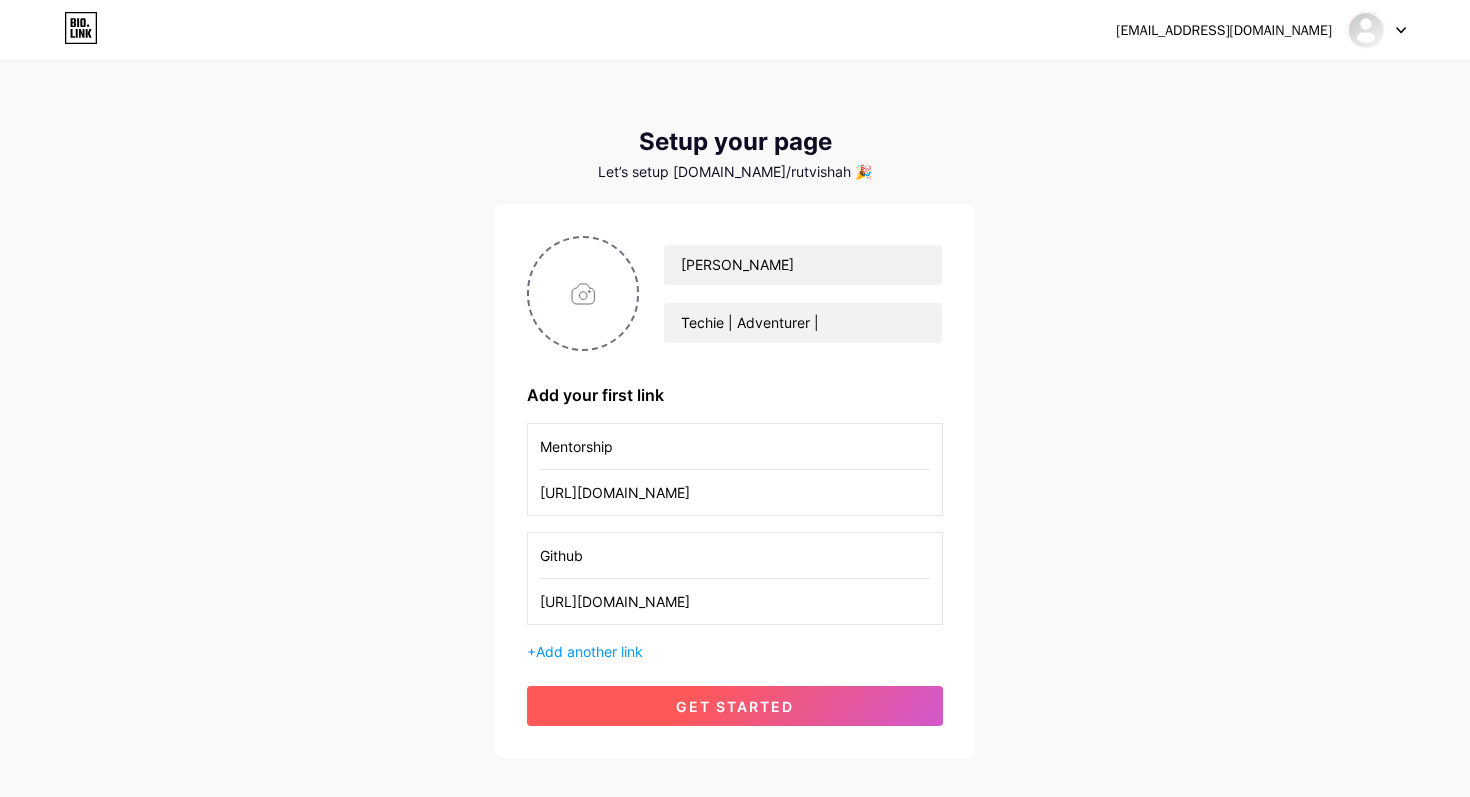 type on "[URL][DOMAIN_NAME]" 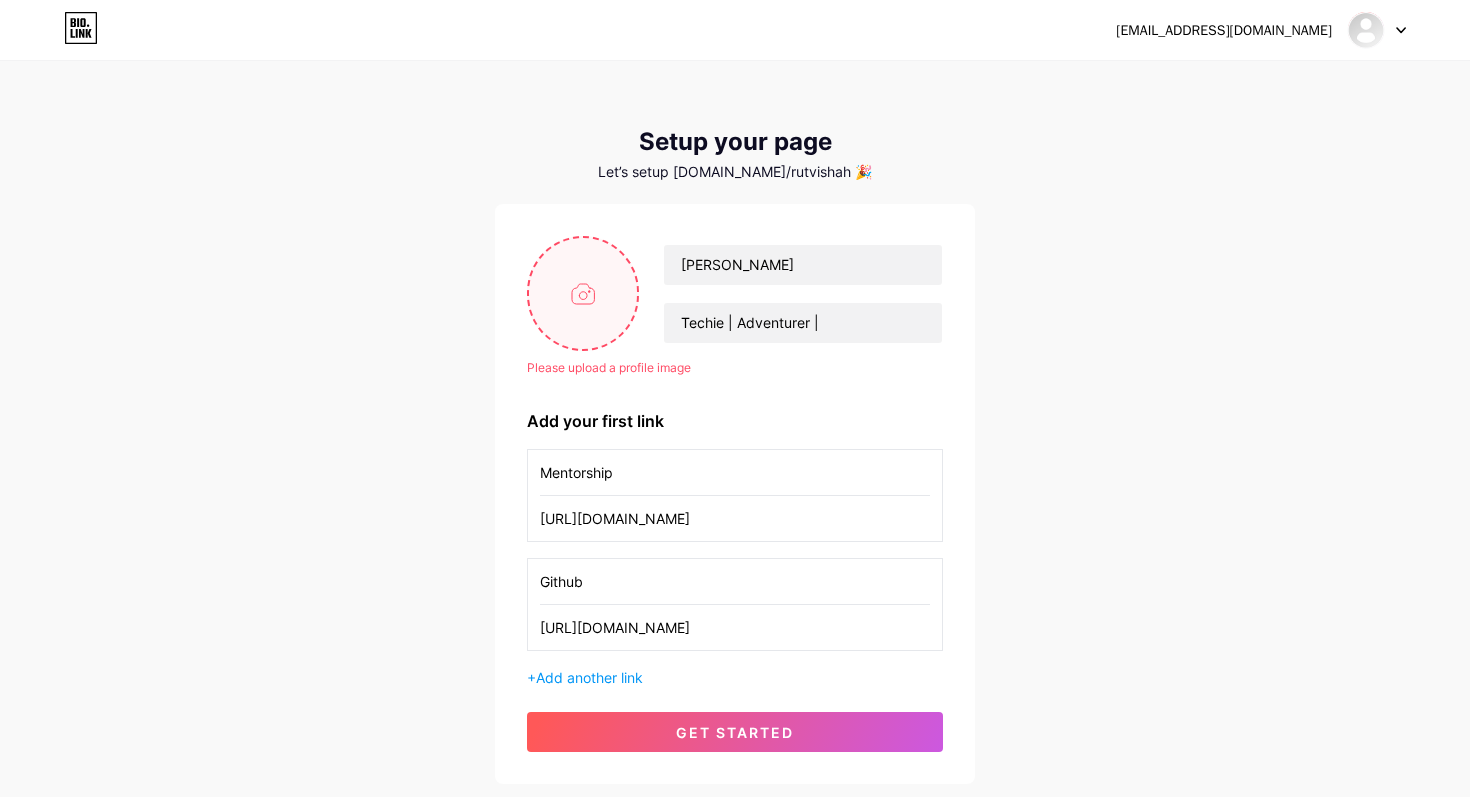click at bounding box center [583, 293] 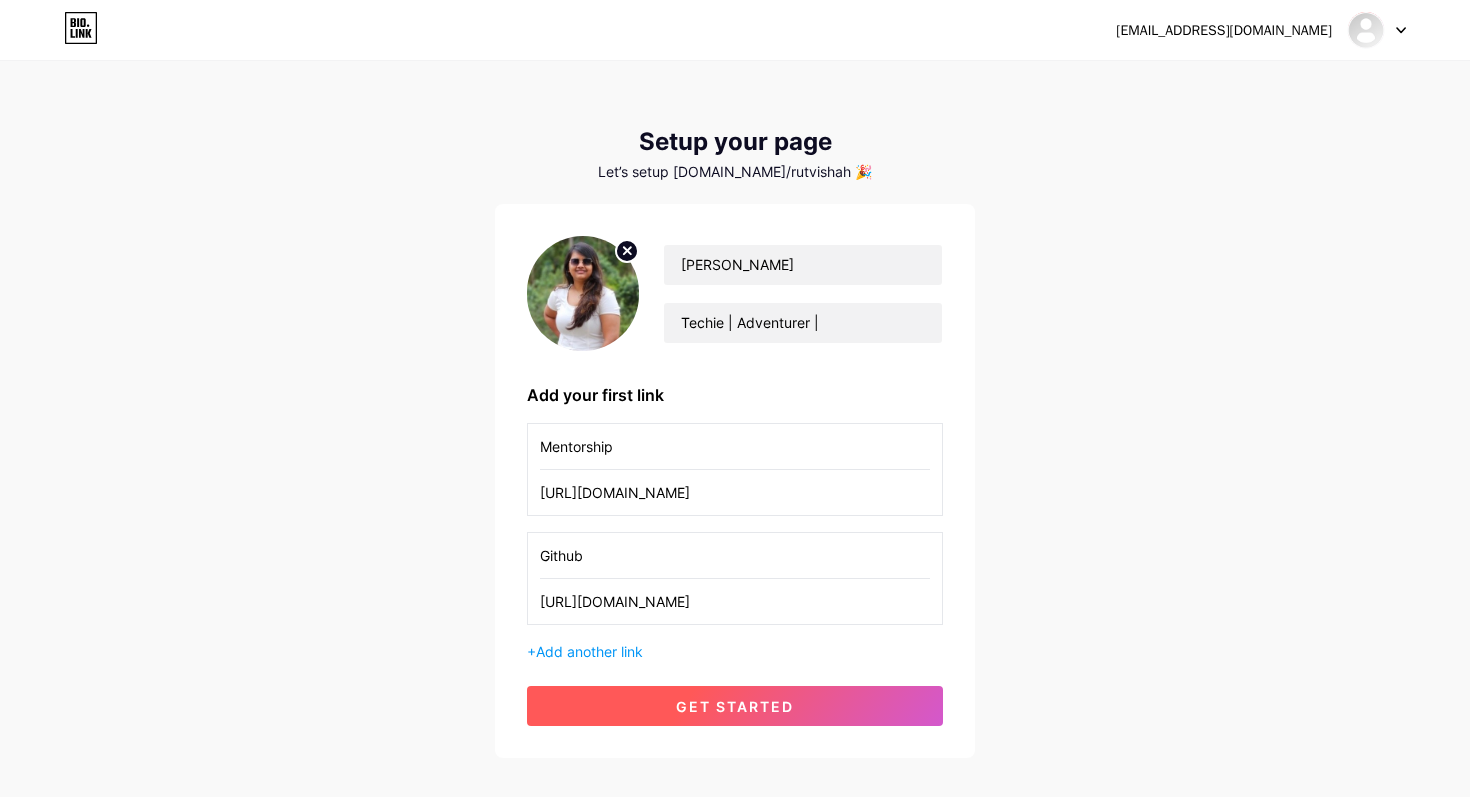 click on "get started" at bounding box center (735, 706) 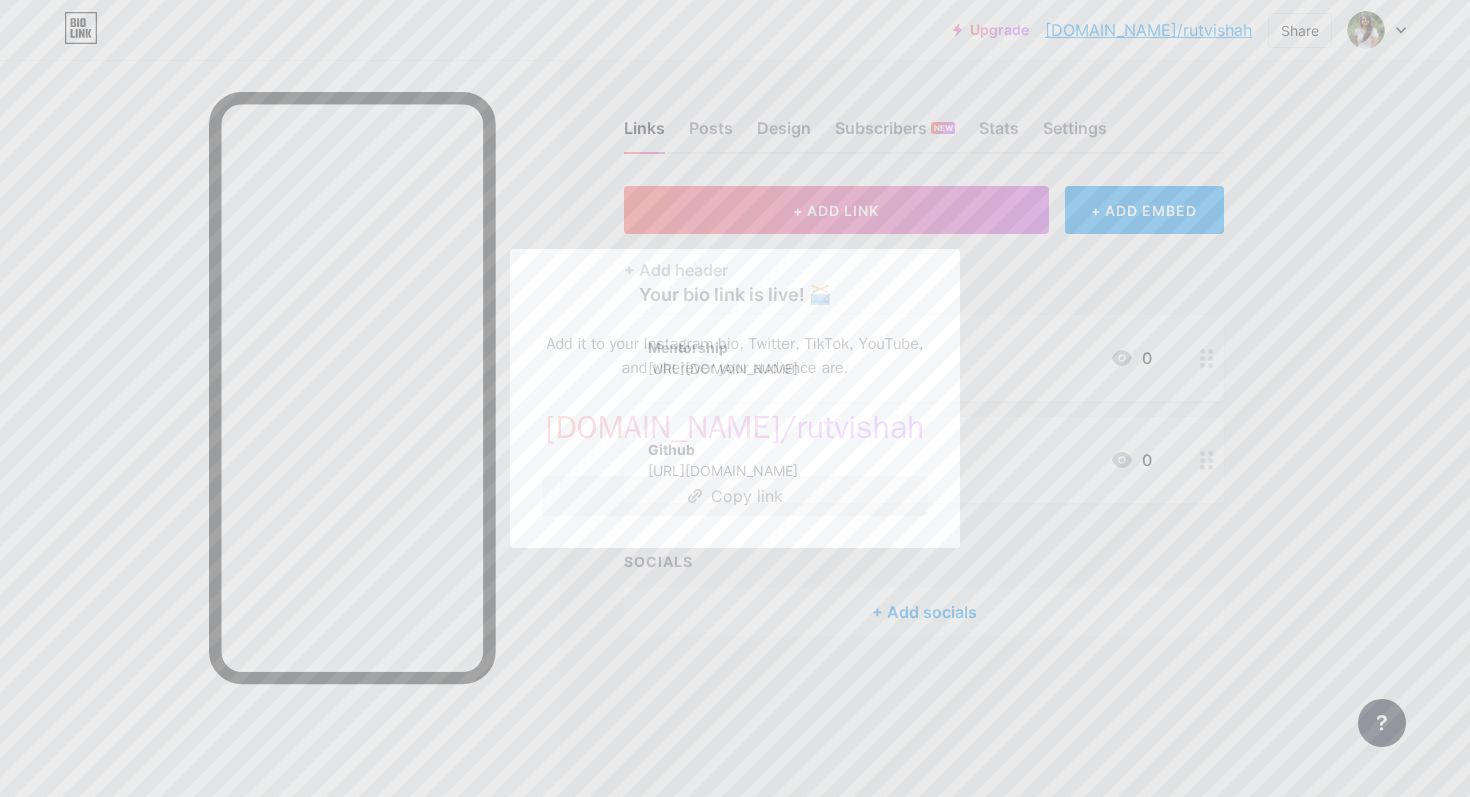click on "Copy link" at bounding box center (735, 496) 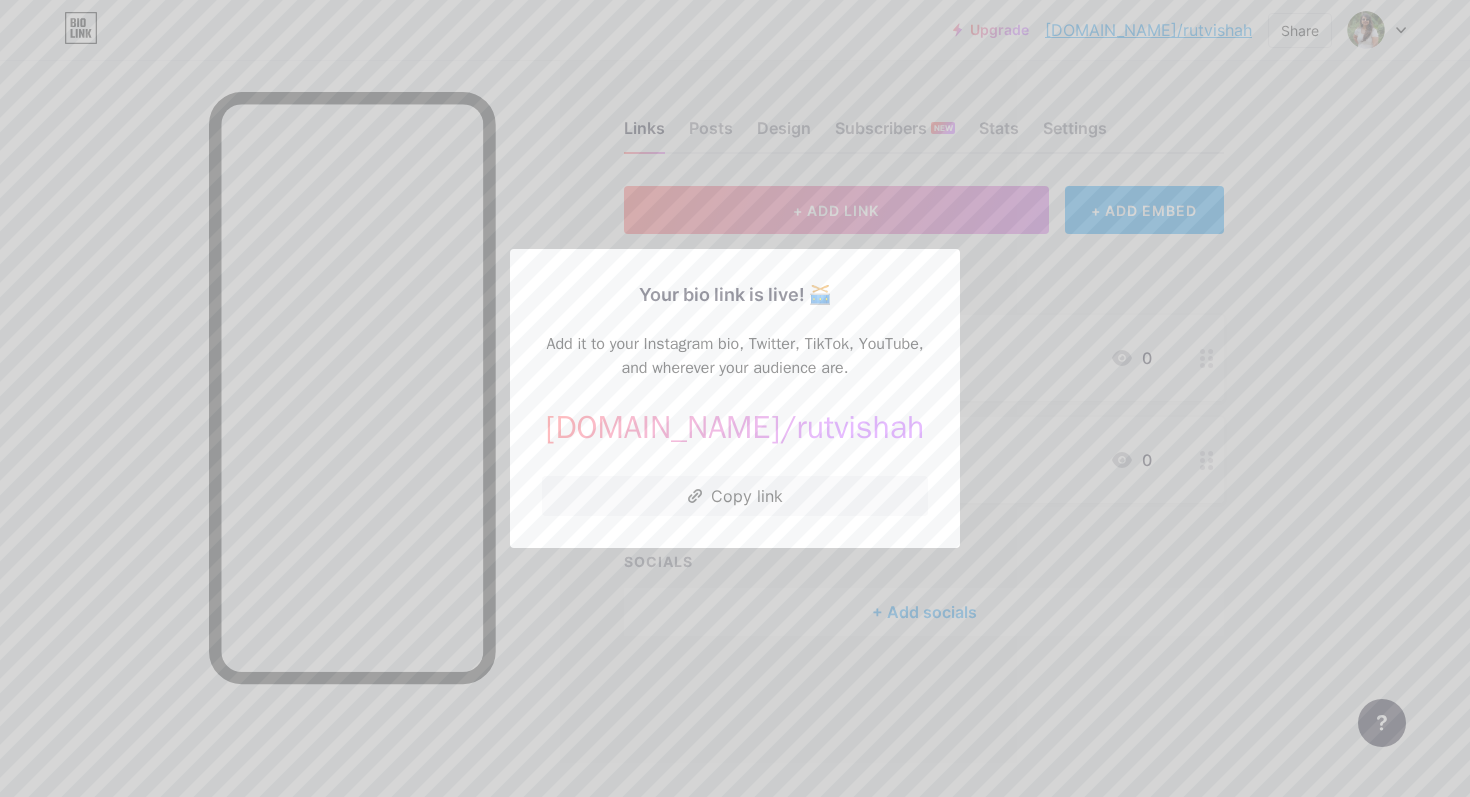 click at bounding box center (735, 398) 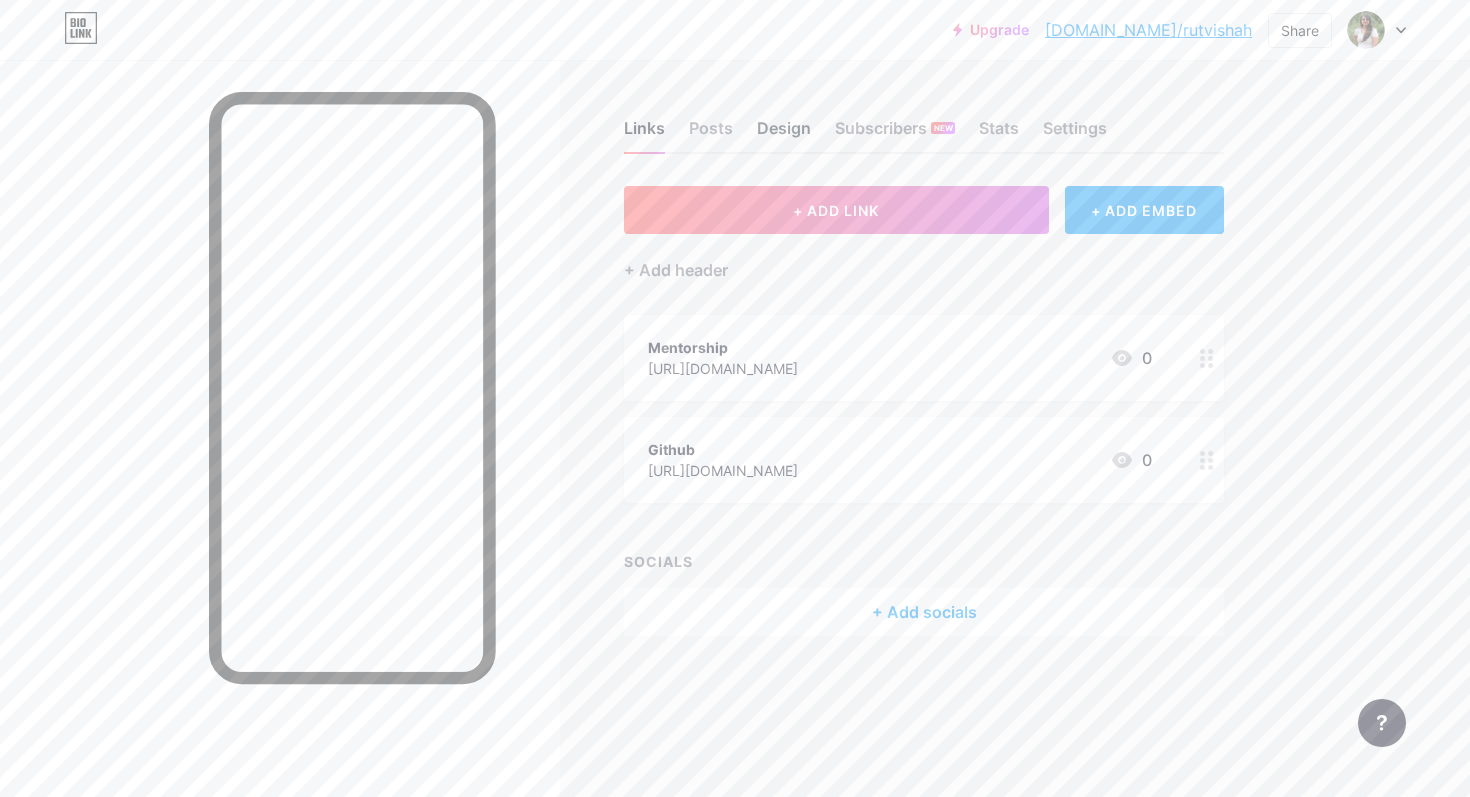 click on "Design" at bounding box center [784, 134] 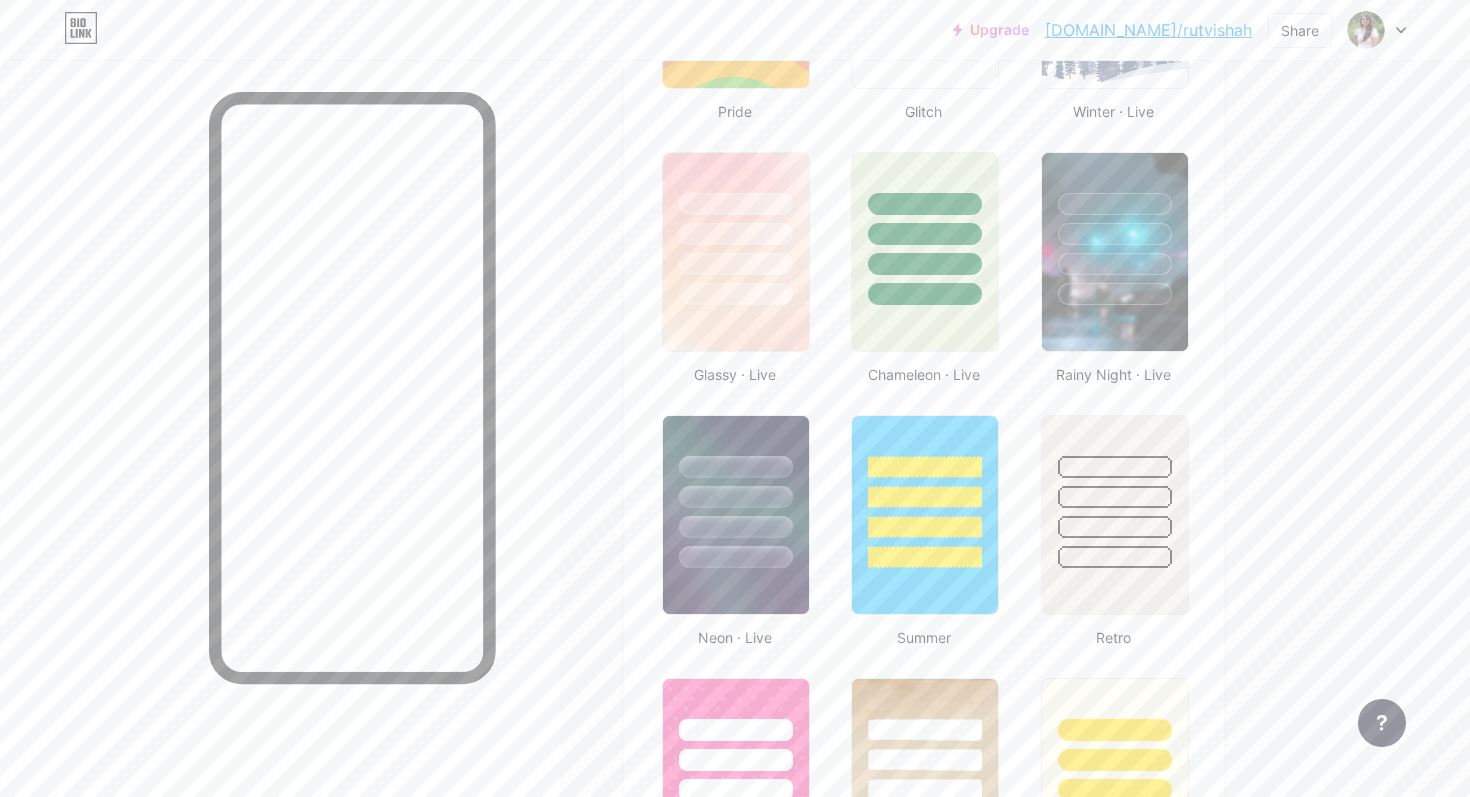 scroll, scrollTop: 982, scrollLeft: 0, axis: vertical 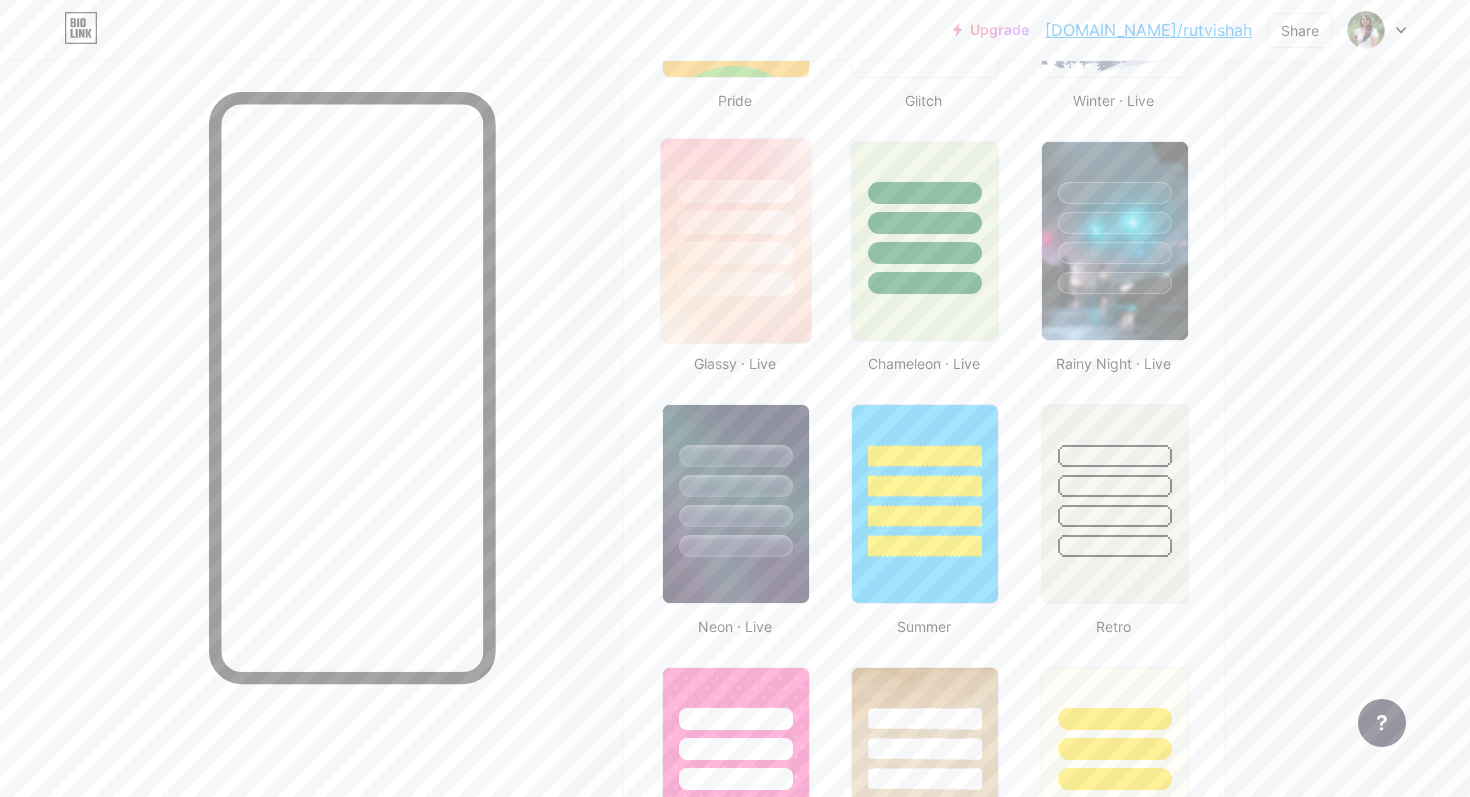 click at bounding box center [736, 217] 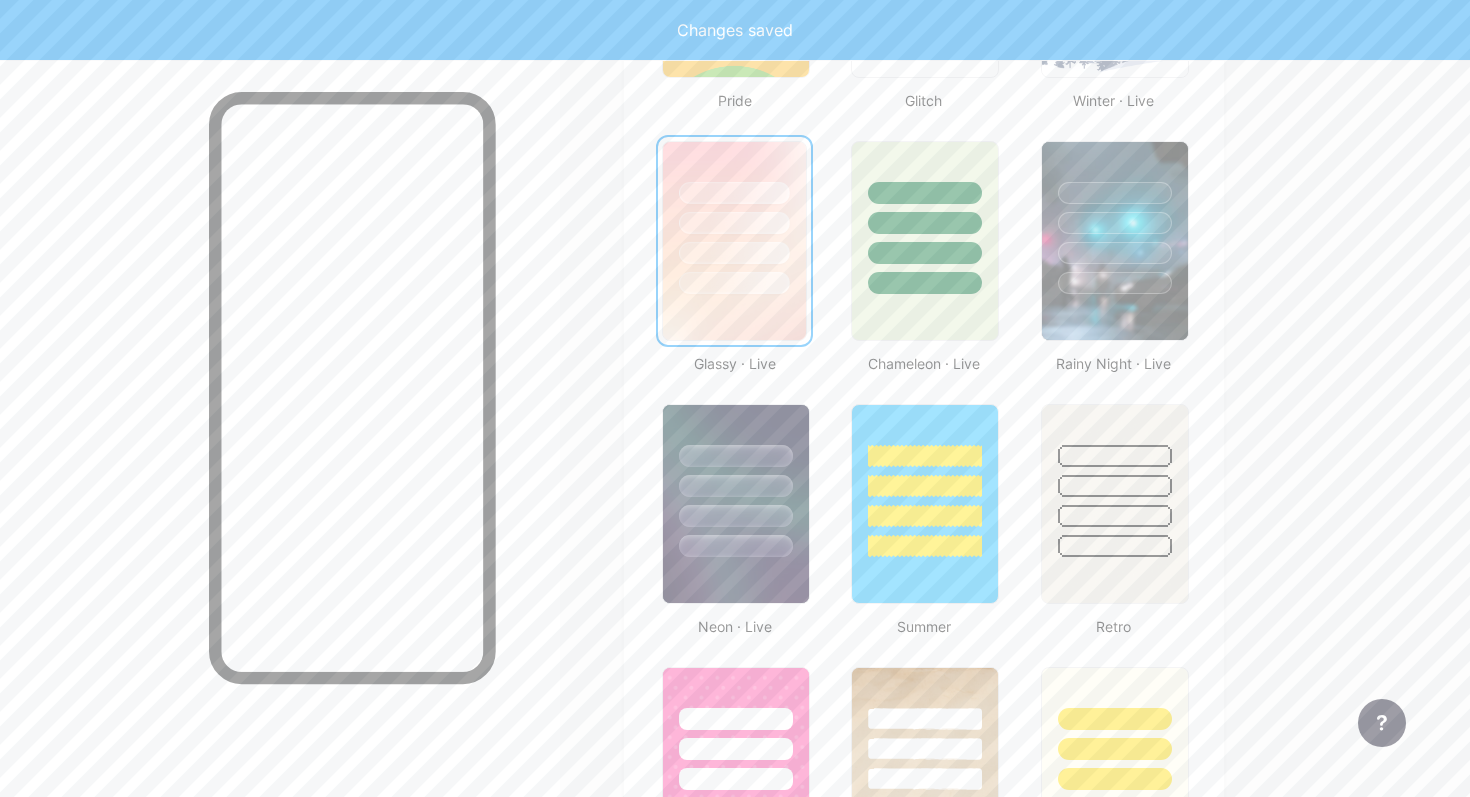 click at bounding box center (734, 241) 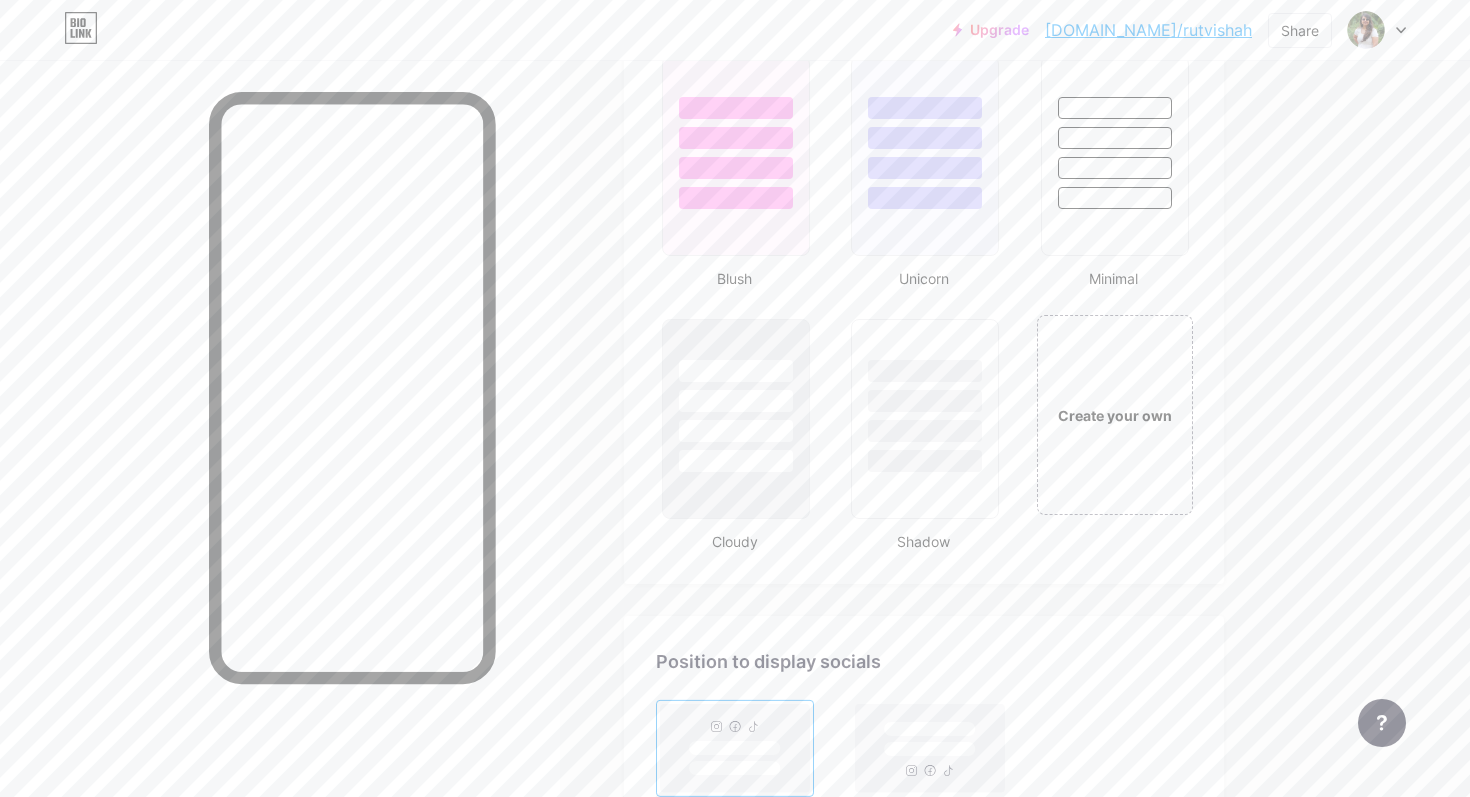 scroll, scrollTop: 2600, scrollLeft: 0, axis: vertical 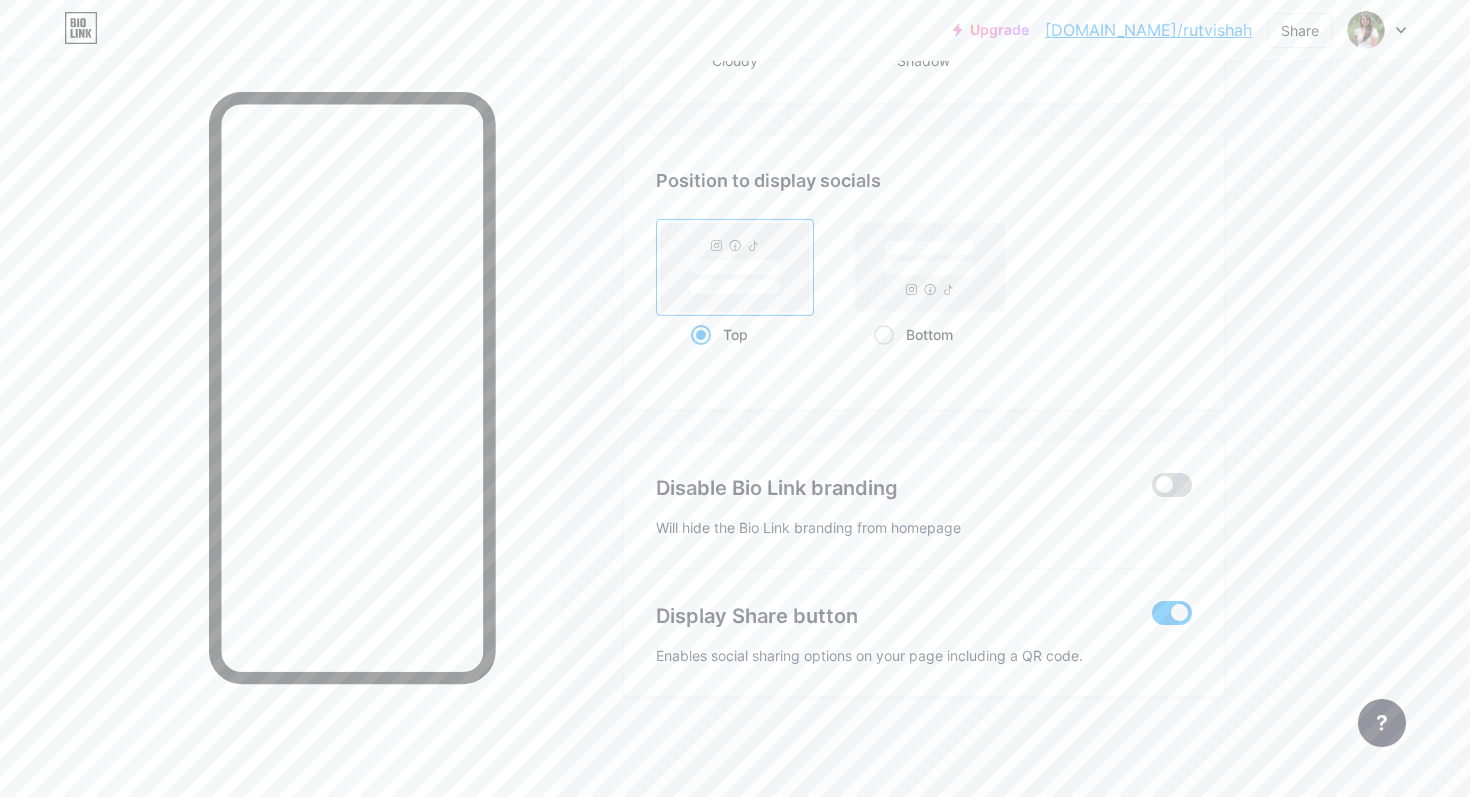 click at bounding box center [1172, 485] 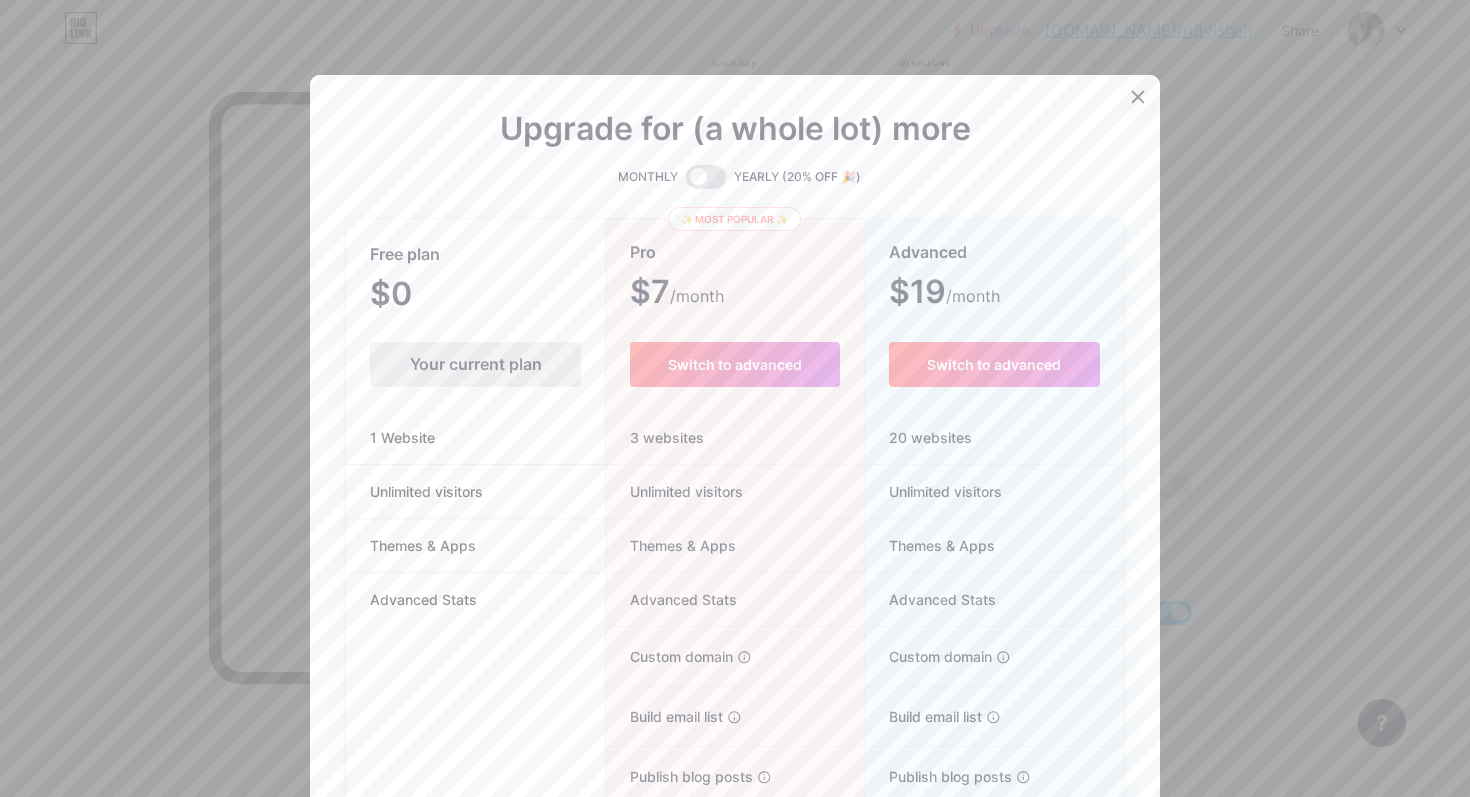 click 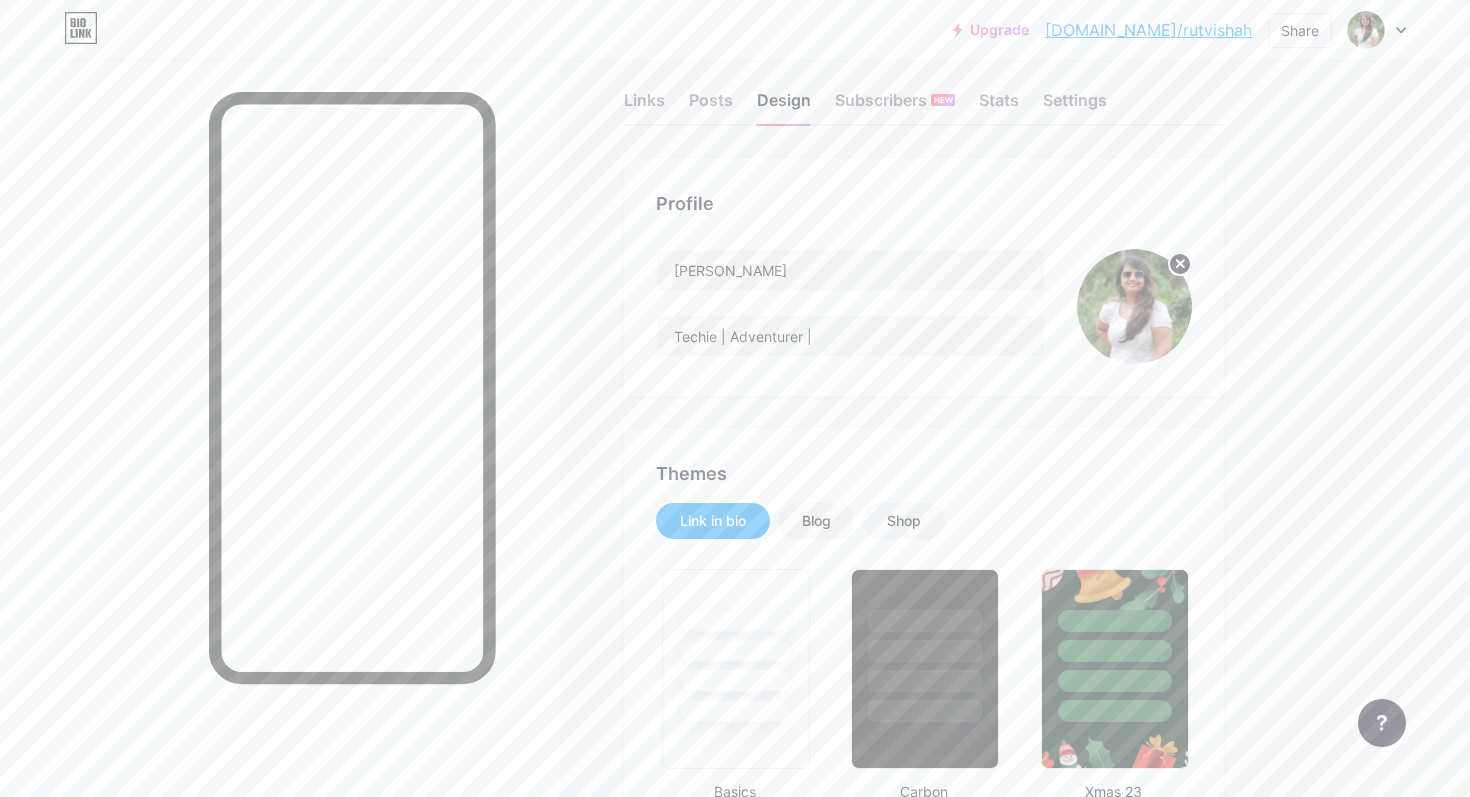 scroll, scrollTop: 0, scrollLeft: 0, axis: both 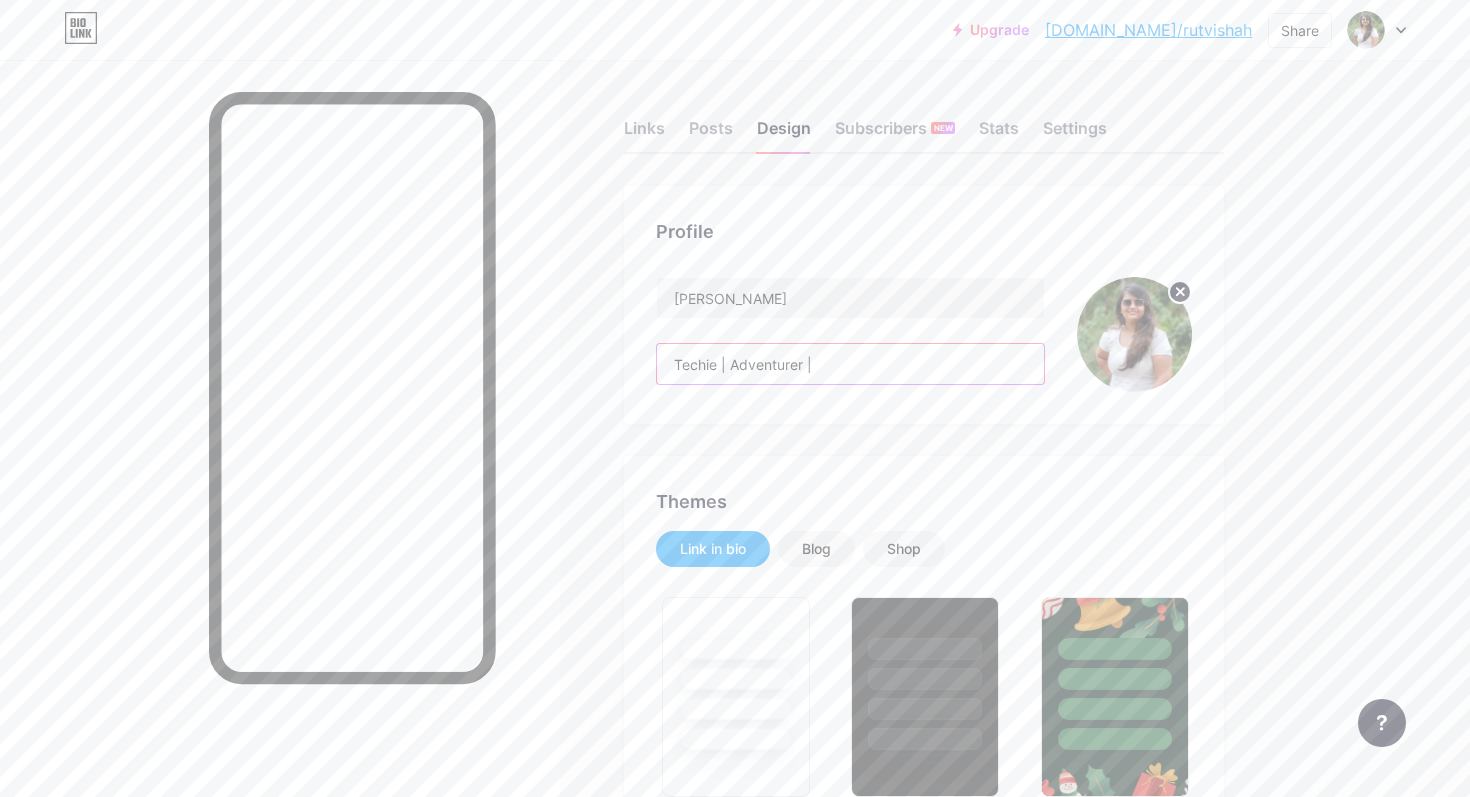 click on "Techie | Adventurer |" at bounding box center (850, 364) 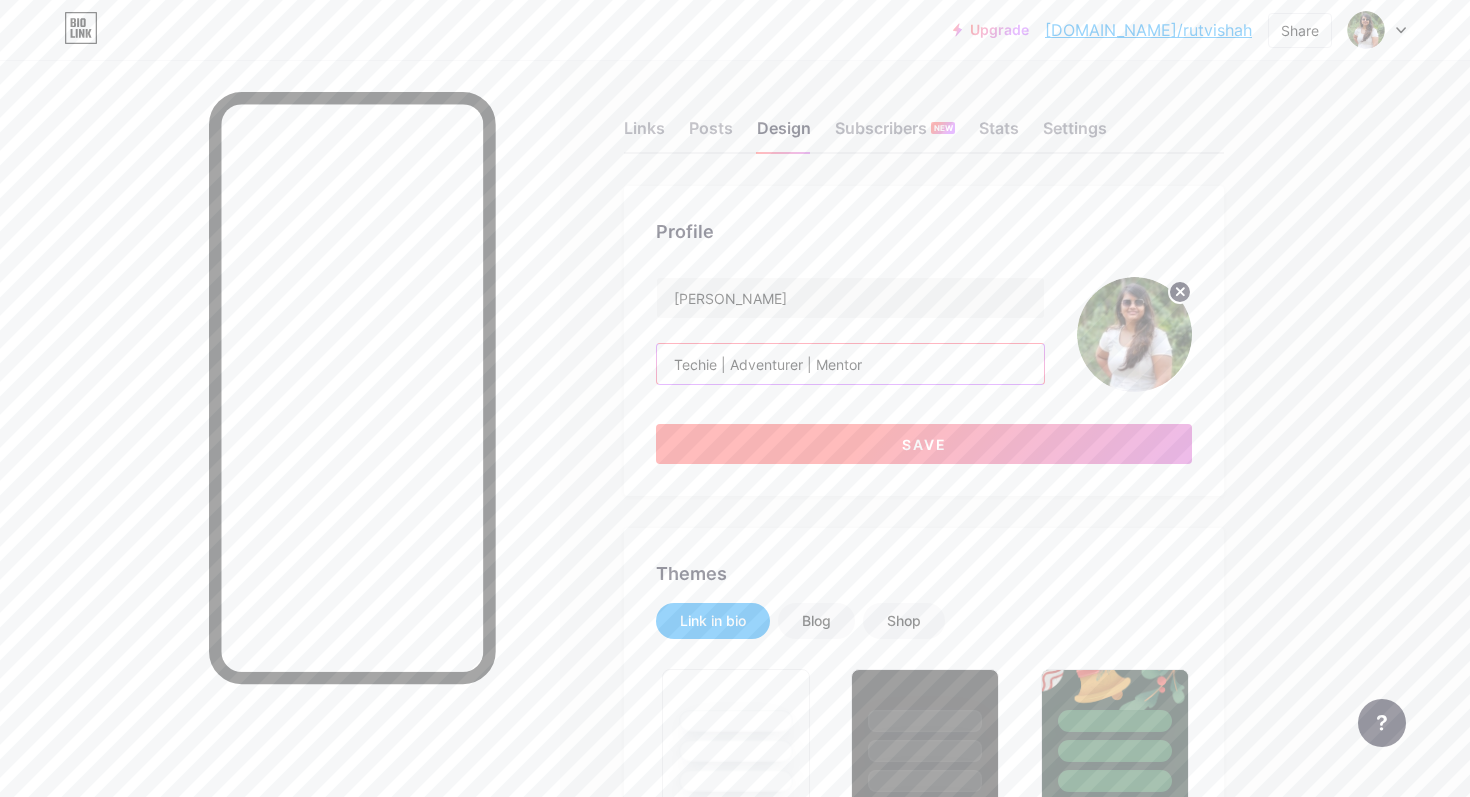 type on "Techie | Adventurer | Mentor" 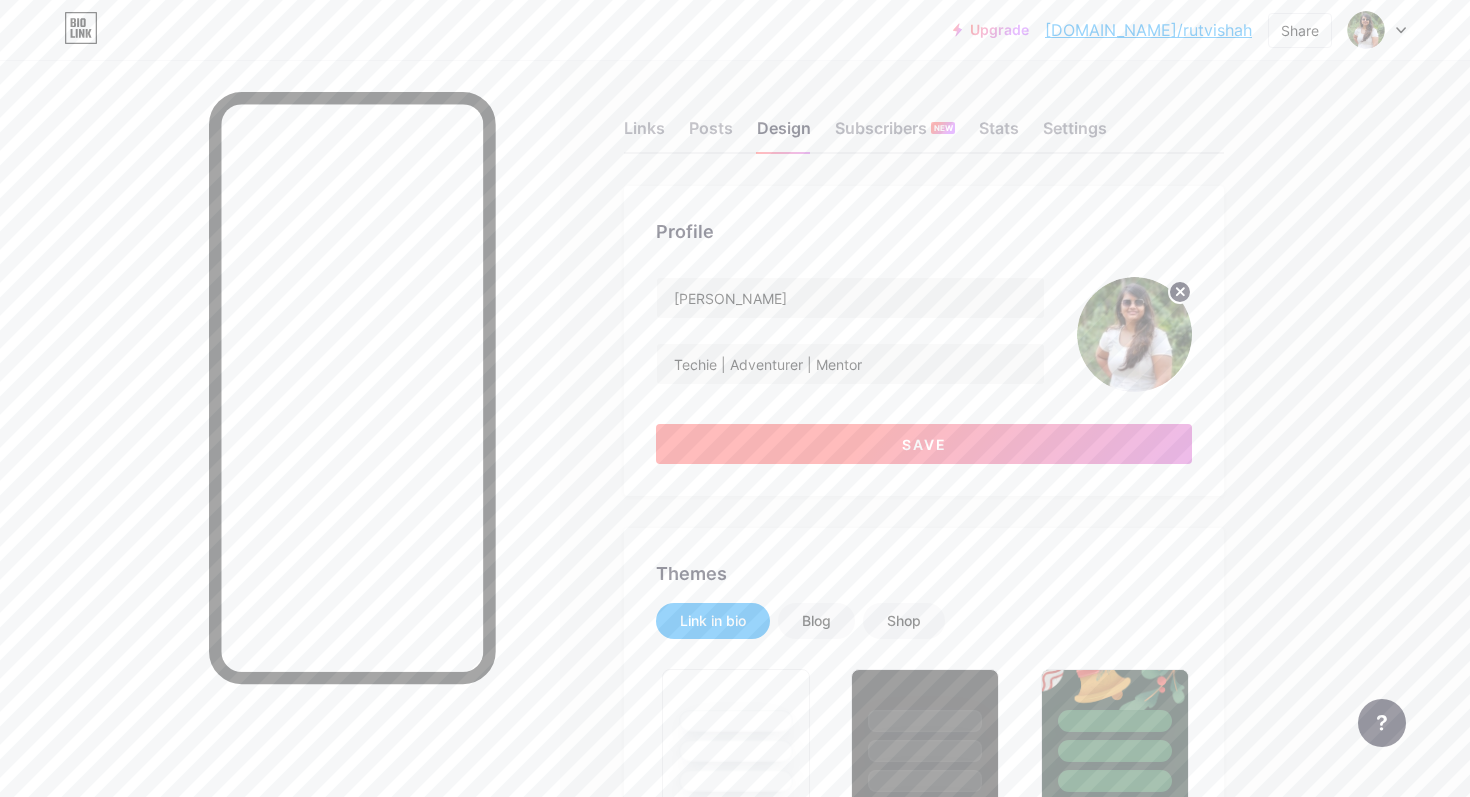 click on "Save" at bounding box center [924, 444] 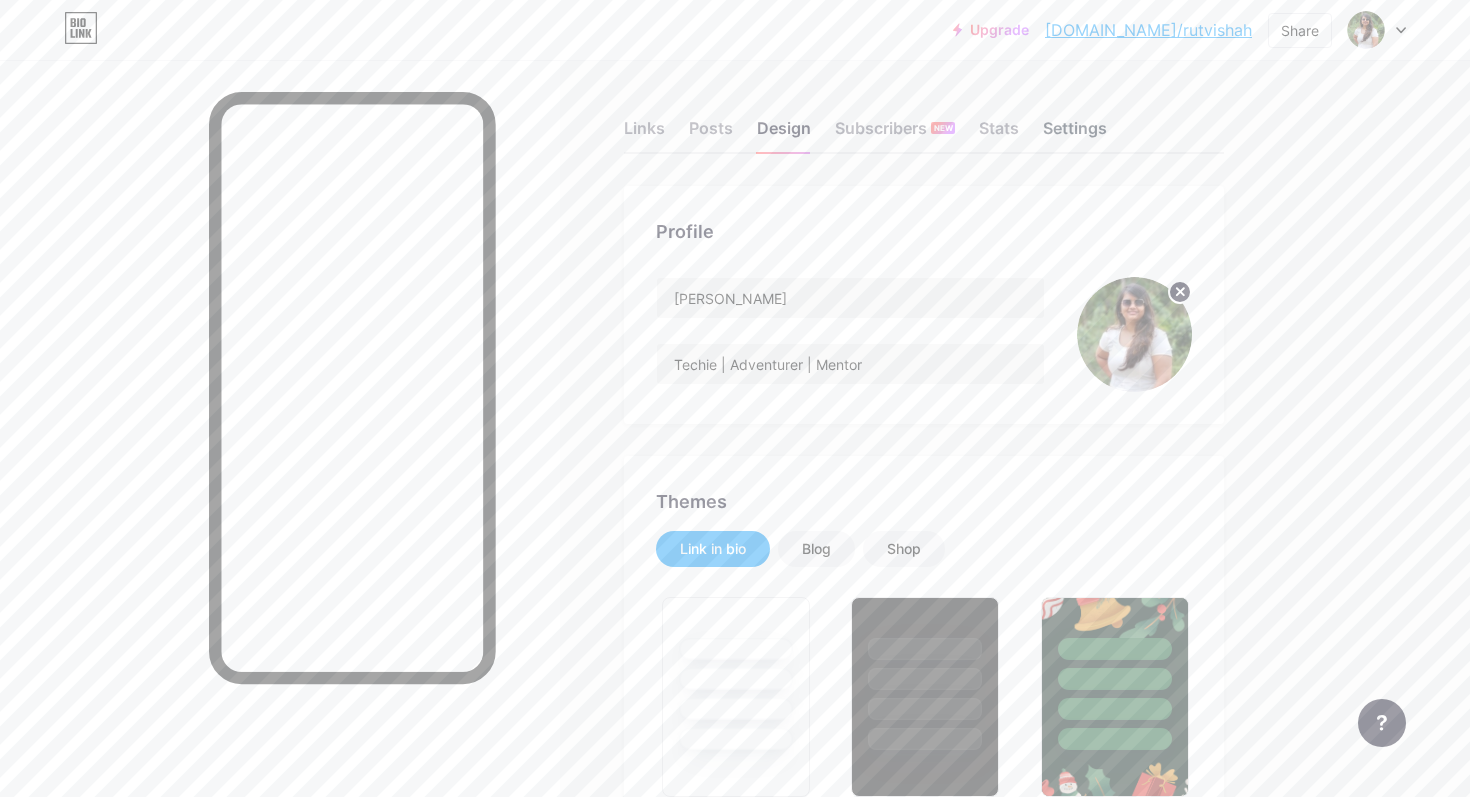 click on "Settings" at bounding box center [1075, 134] 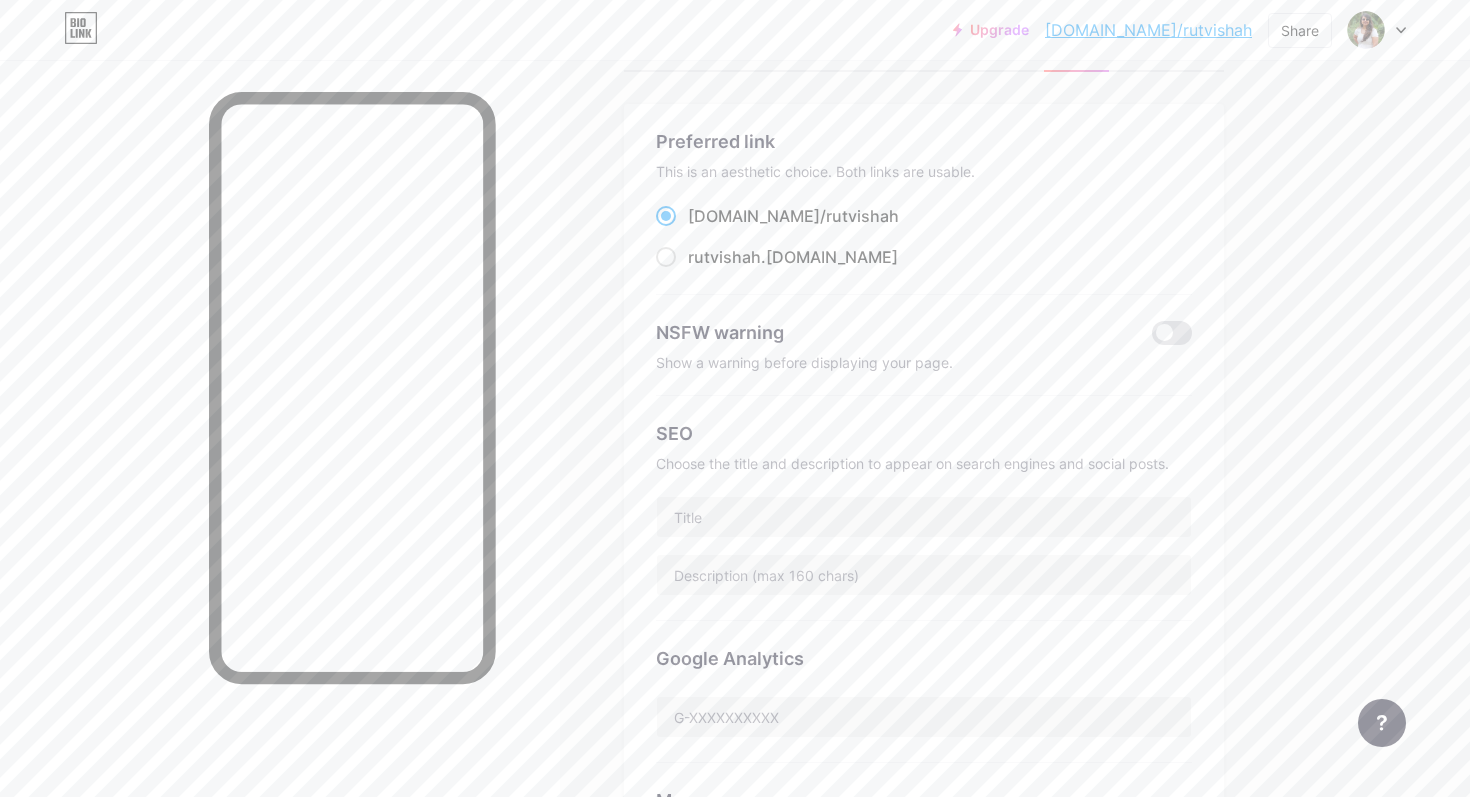 scroll, scrollTop: 0, scrollLeft: 0, axis: both 